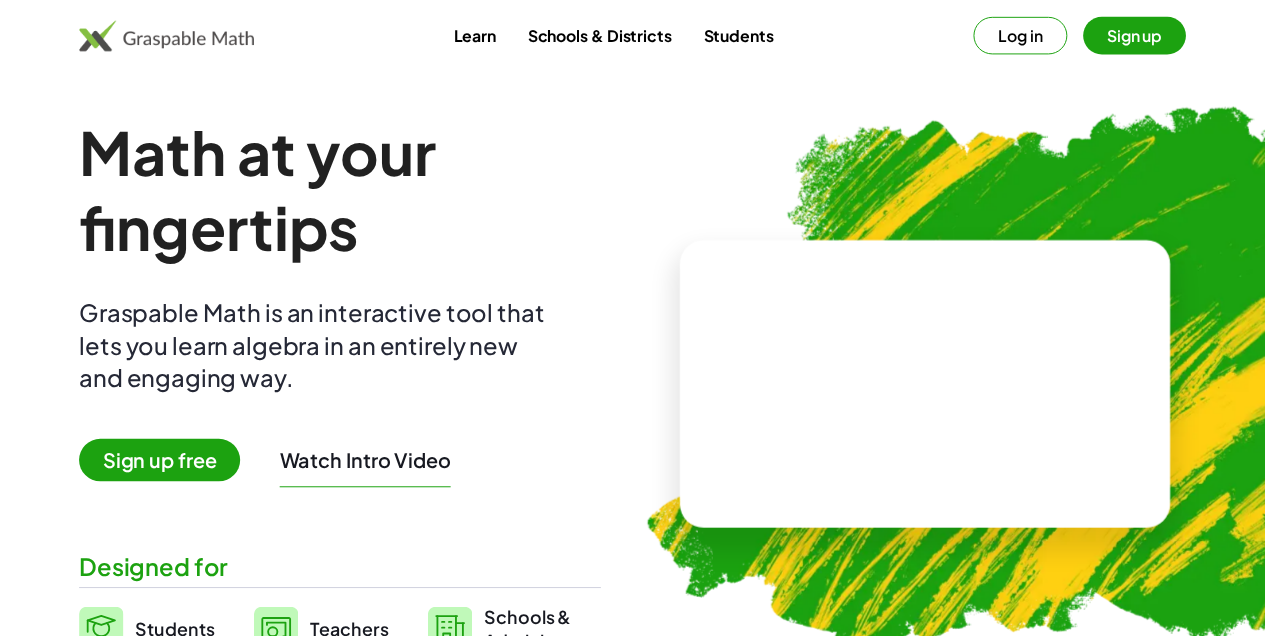 scroll, scrollTop: 0, scrollLeft: 0, axis: both 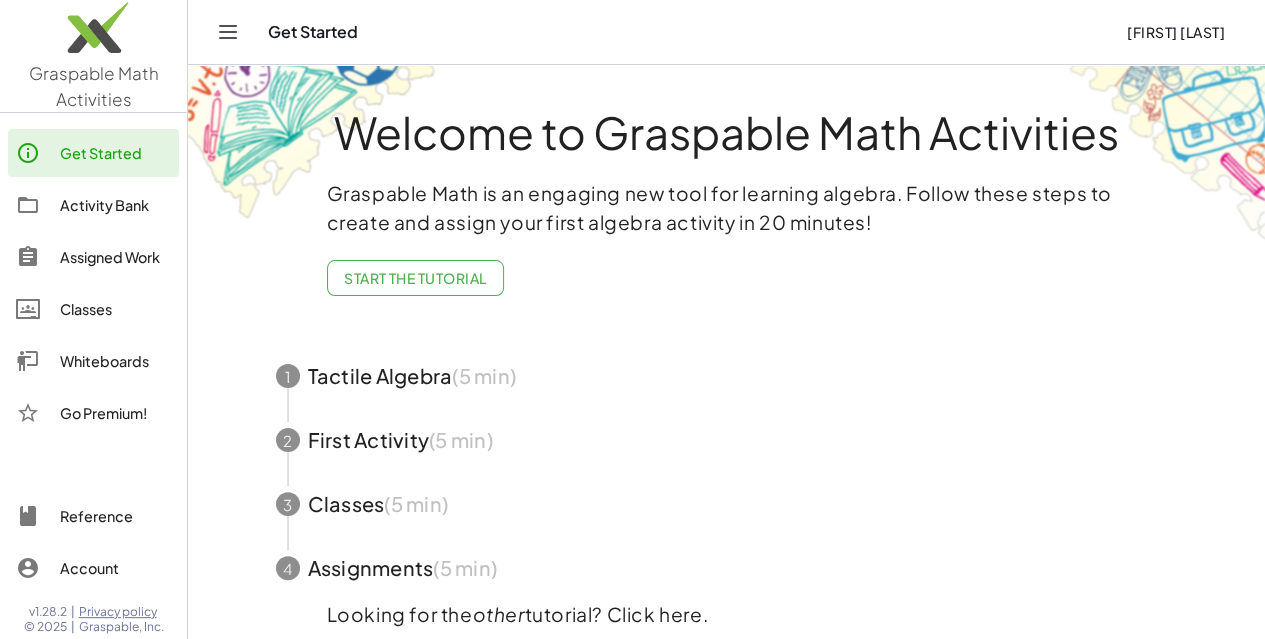 click on "Classes" 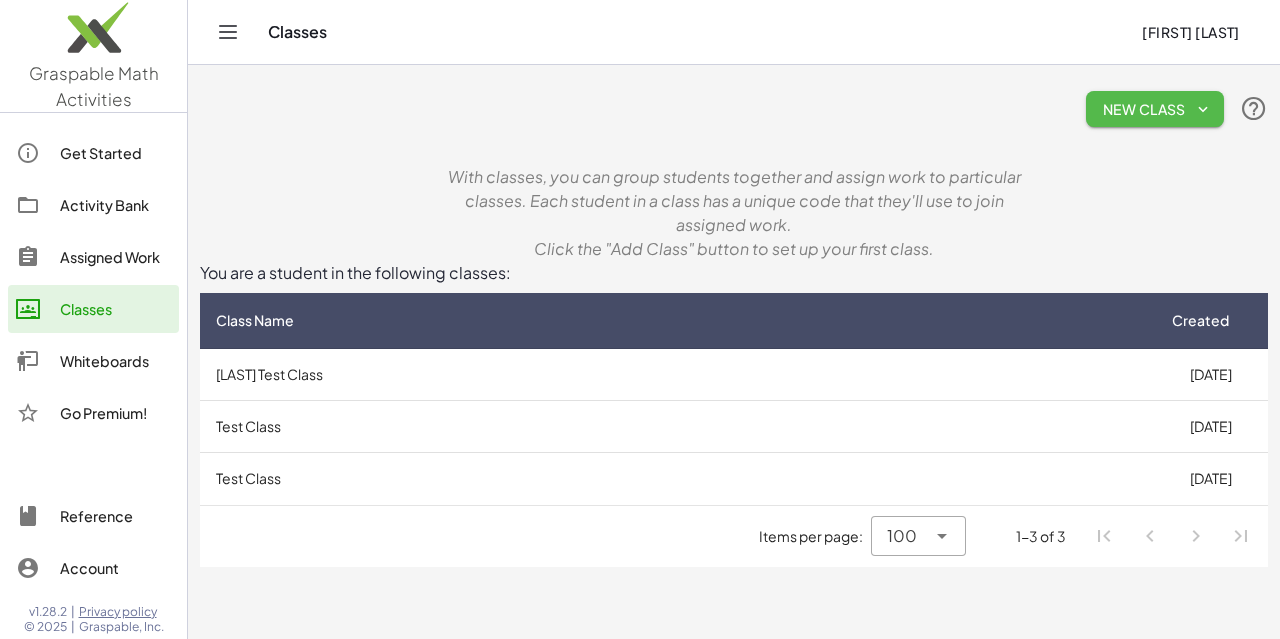 click on "New Class" 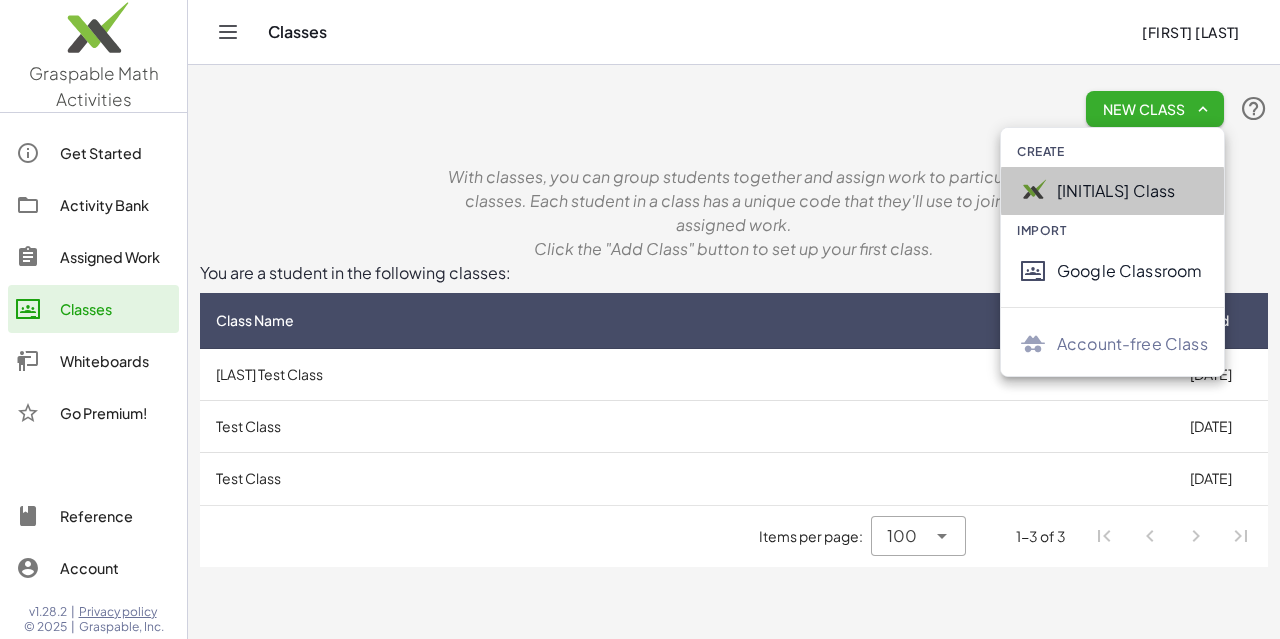 click on "[INITIALS] Class" 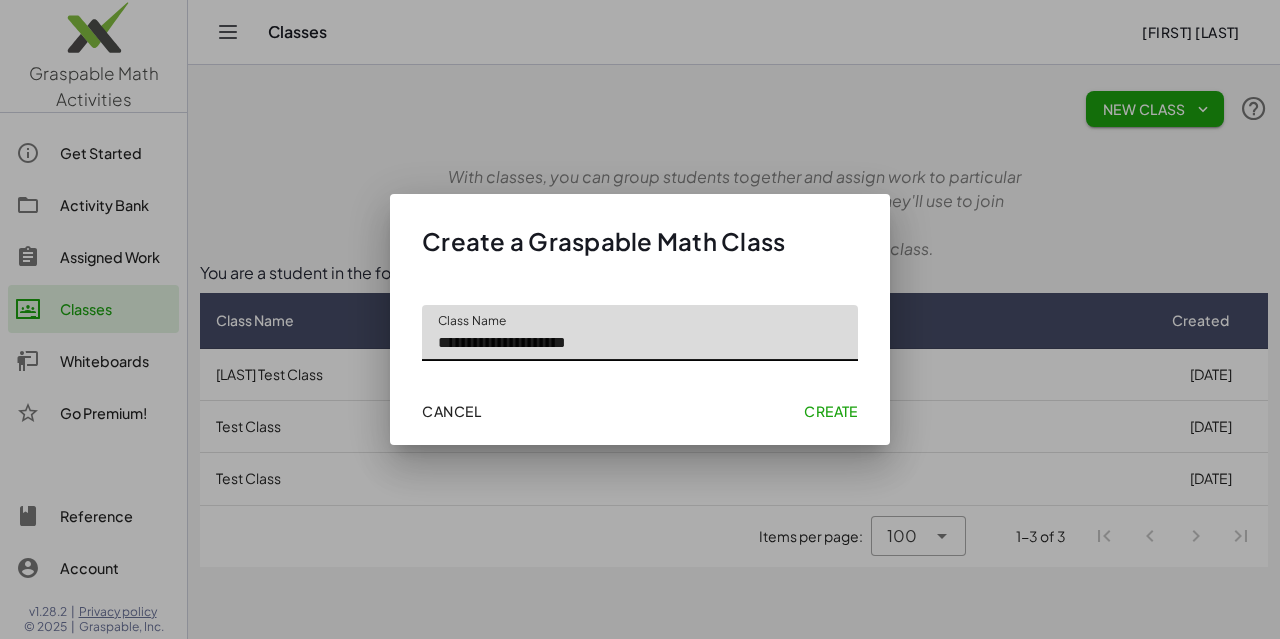type on "**********" 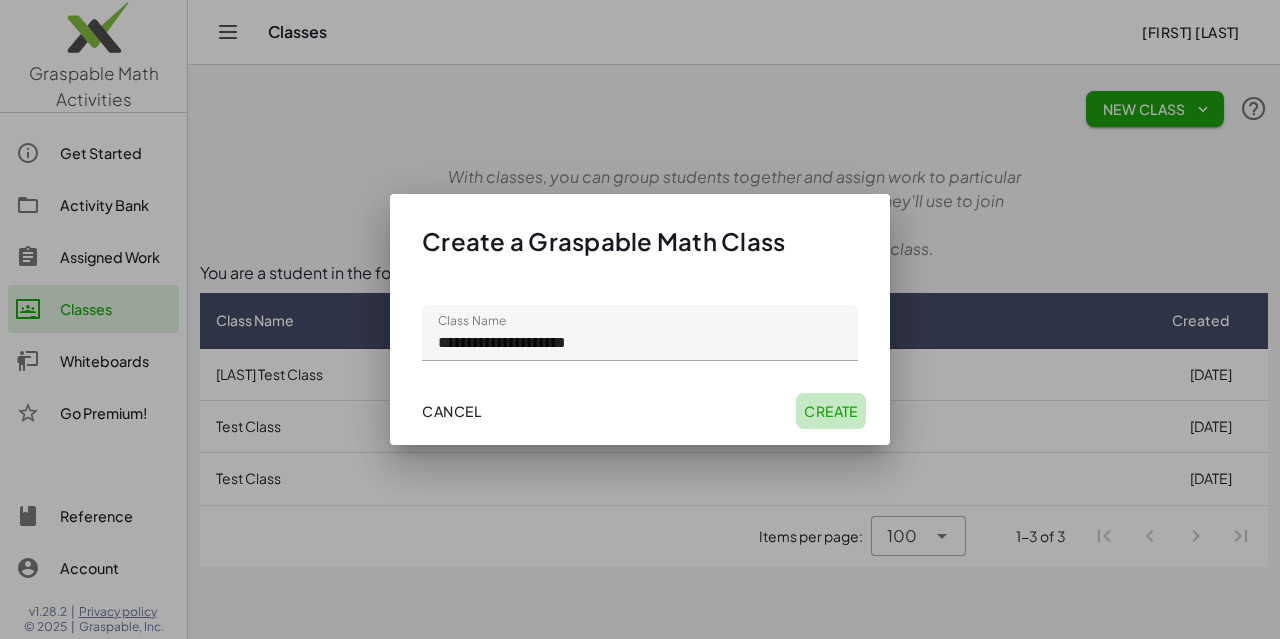click on "Create" 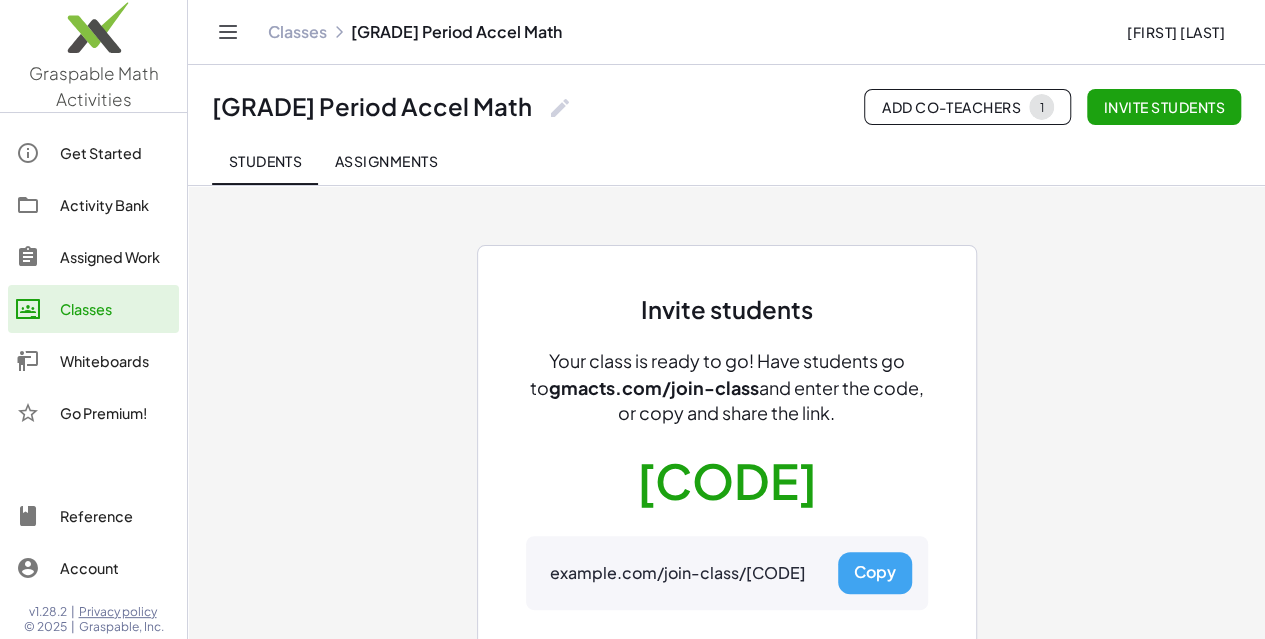 drag, startPoint x: 540, startPoint y: 352, endPoint x: 820, endPoint y: 455, distance: 298.34375 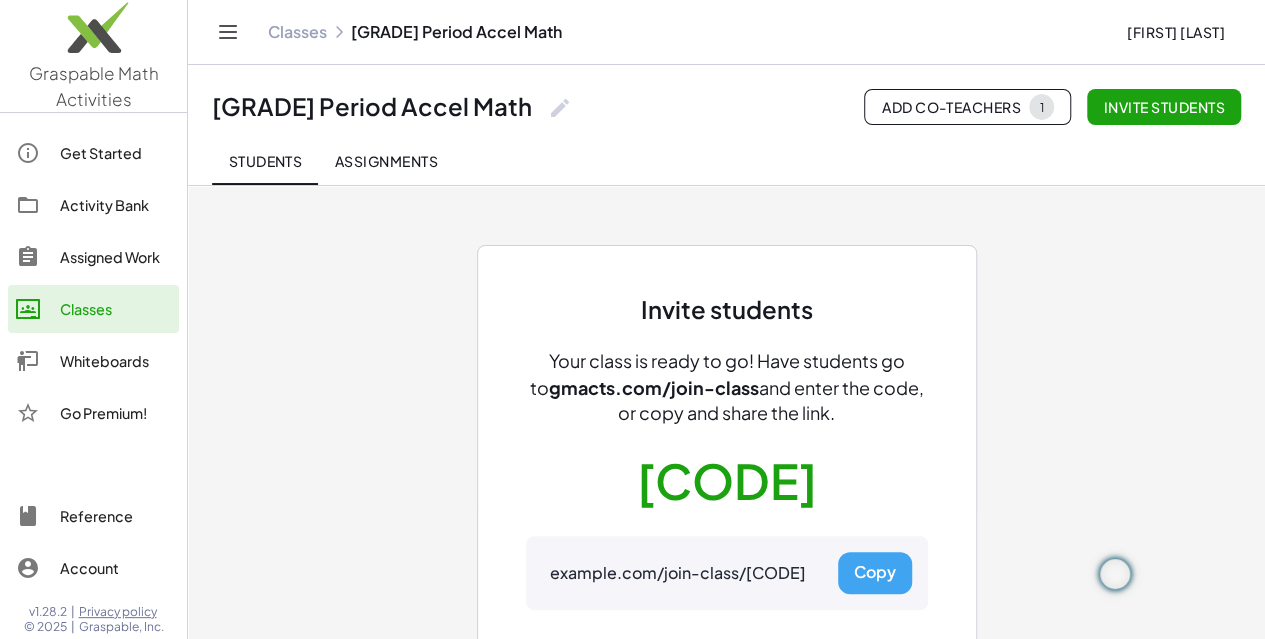 click on "Copy" at bounding box center (875, 573) 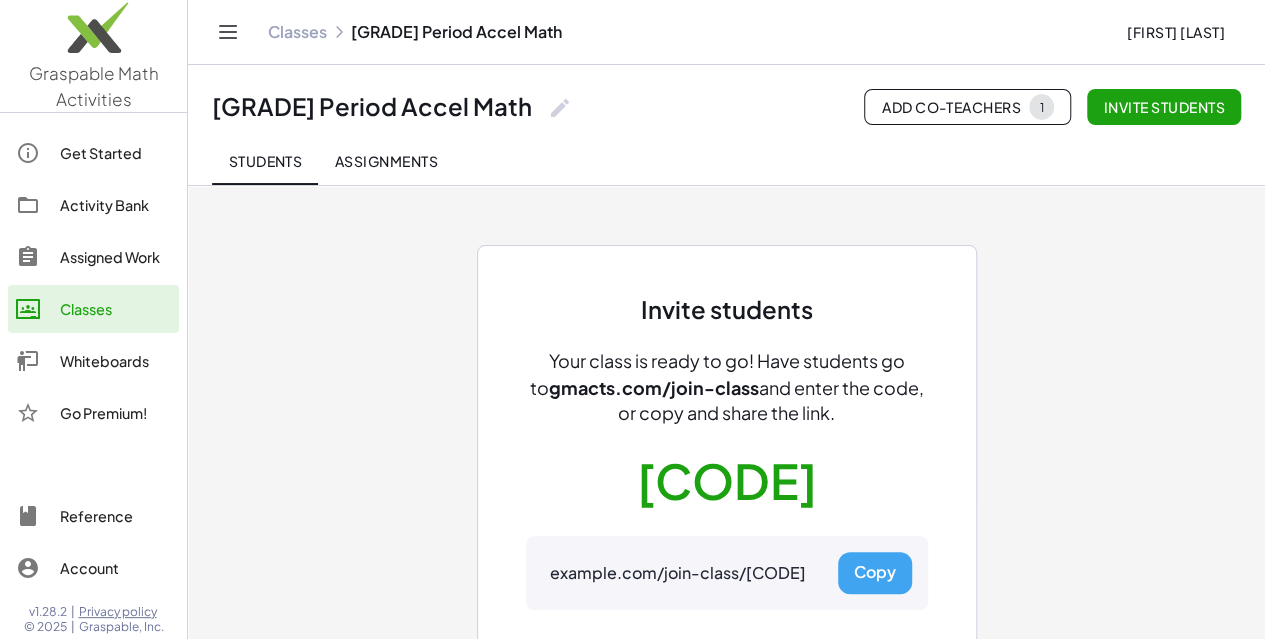 click on "Classes" 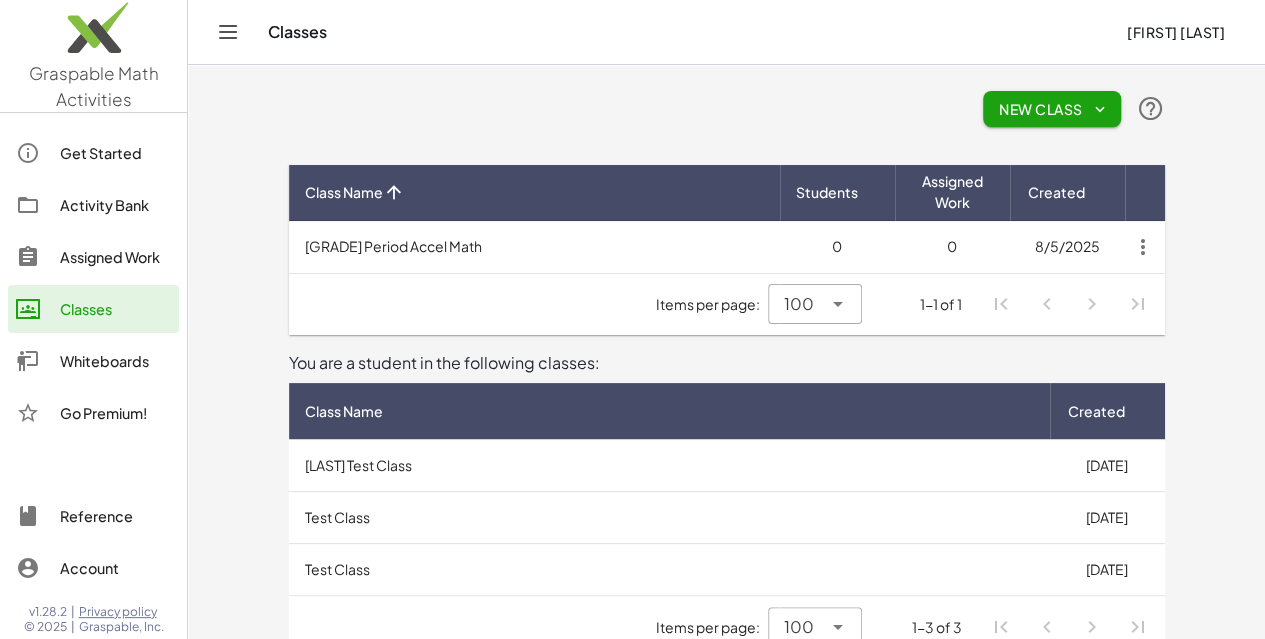 click on "New Class" 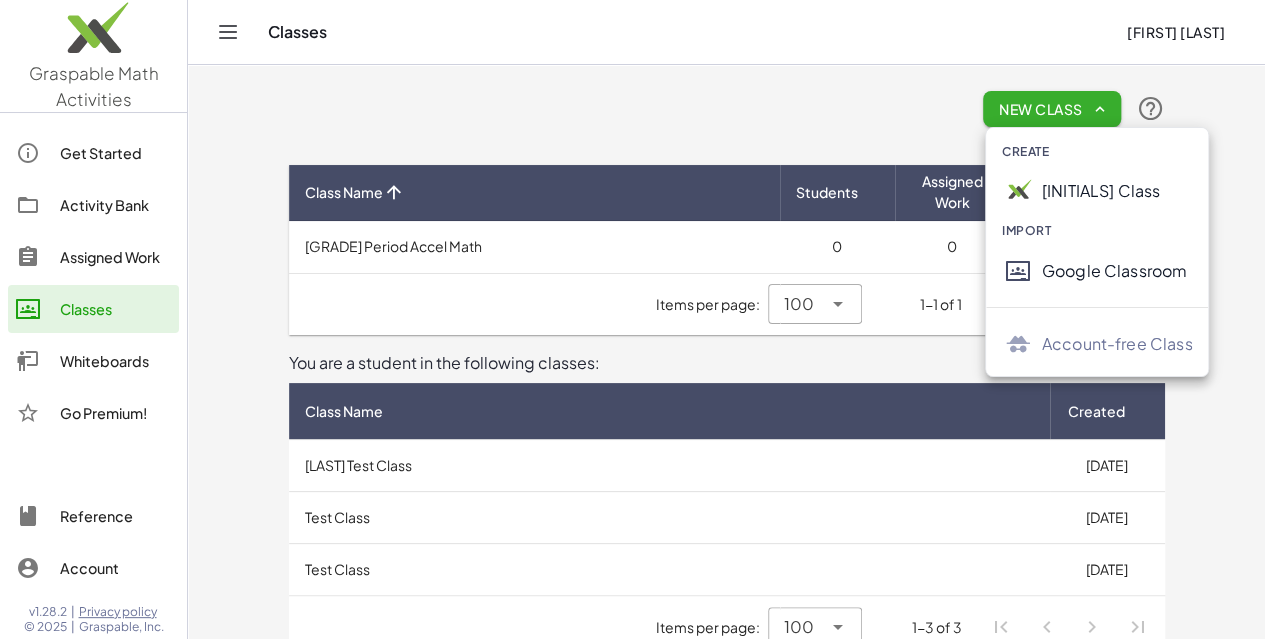 click on "[INITIALS] Class" 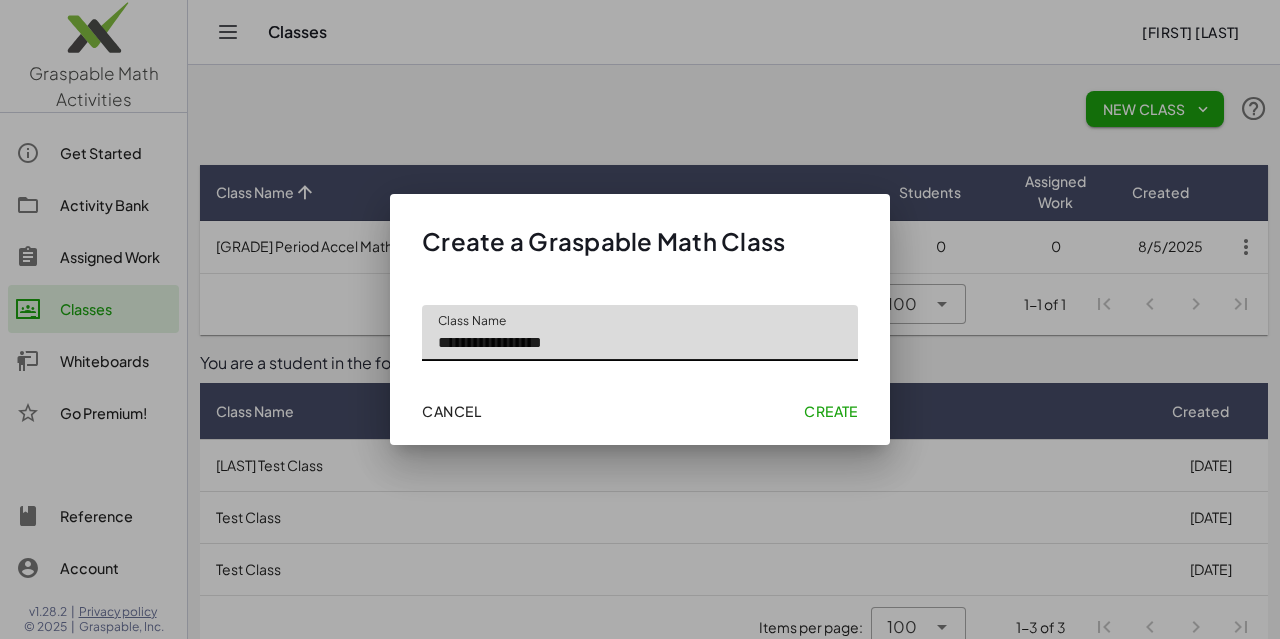 type on "**********" 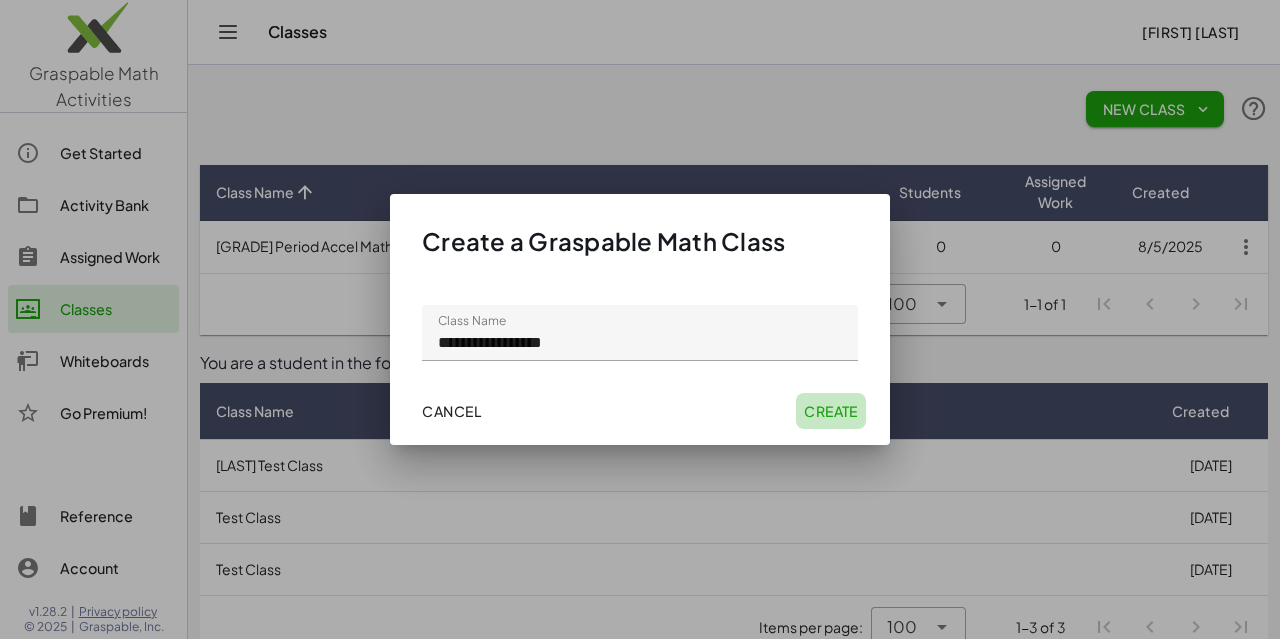 click on "Create" 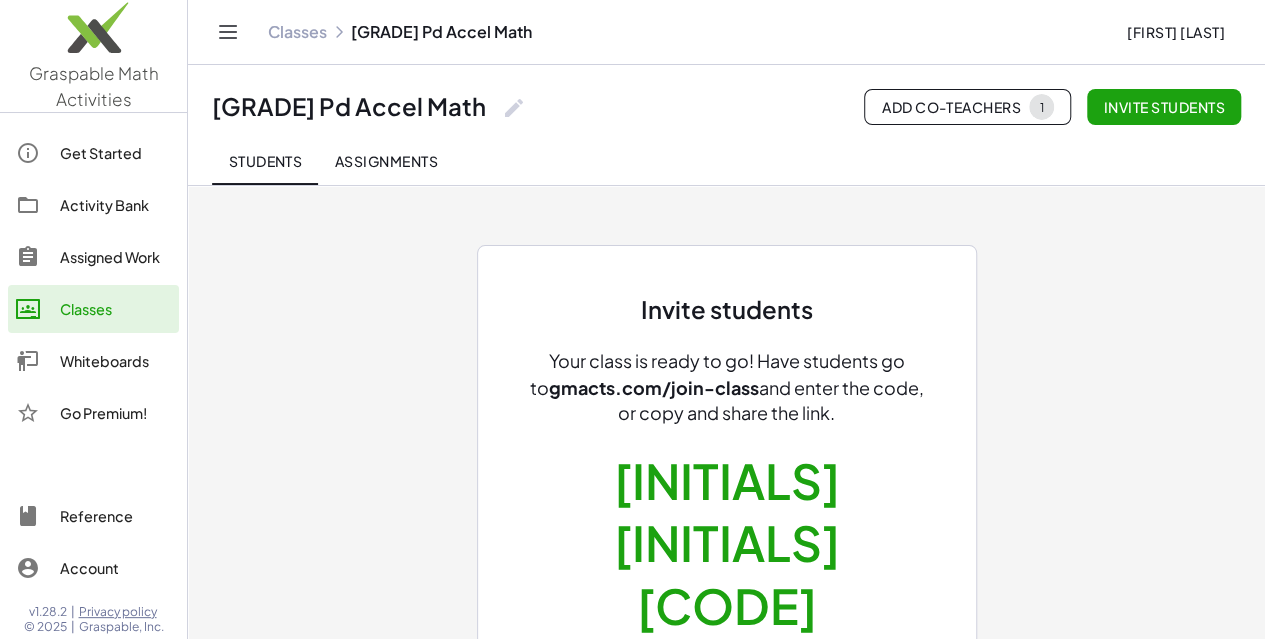 click on "Copy" at bounding box center (875, 698) 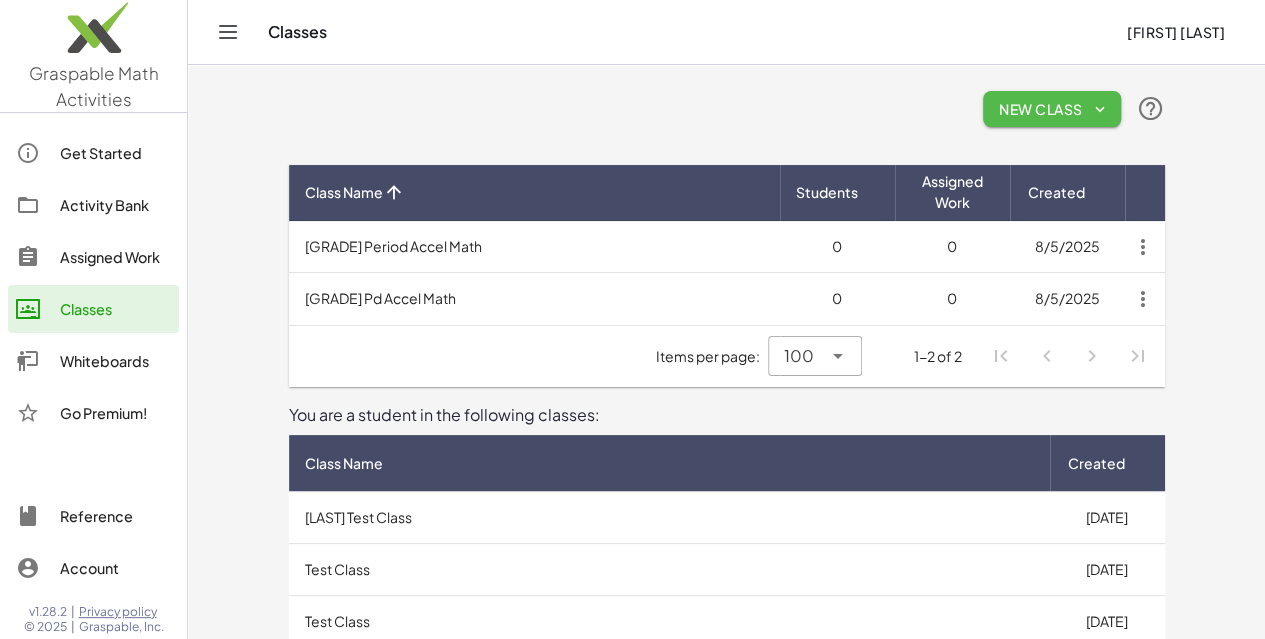 click on "New Class" 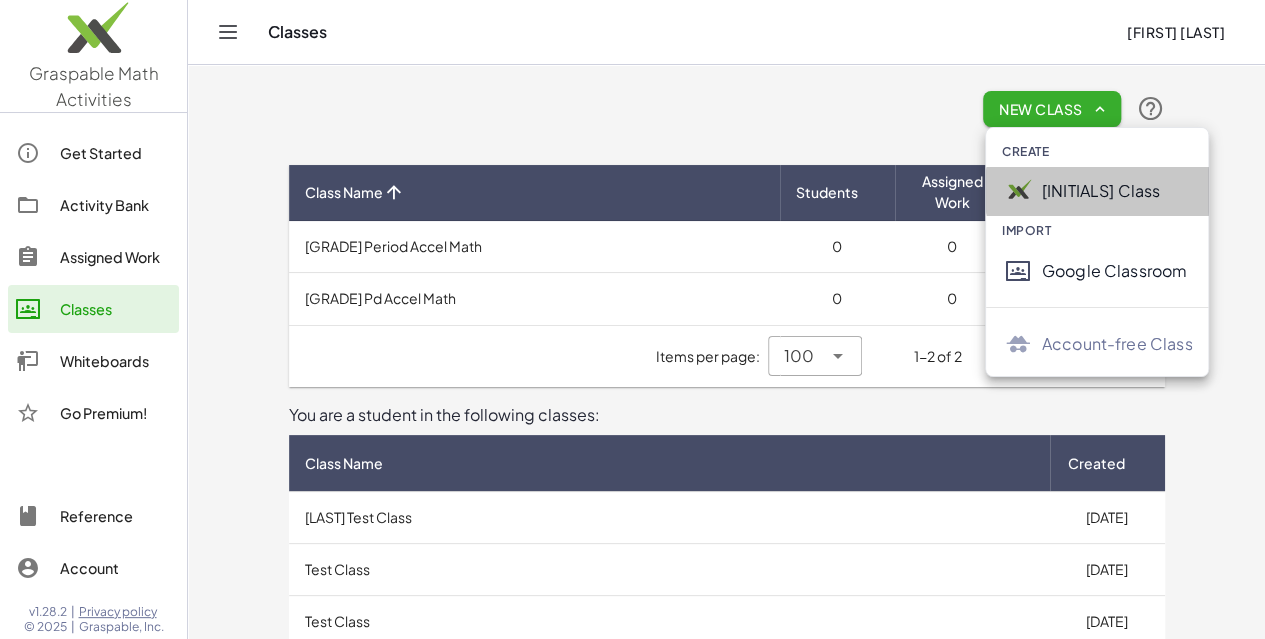 click on "[INITIALS] Class" 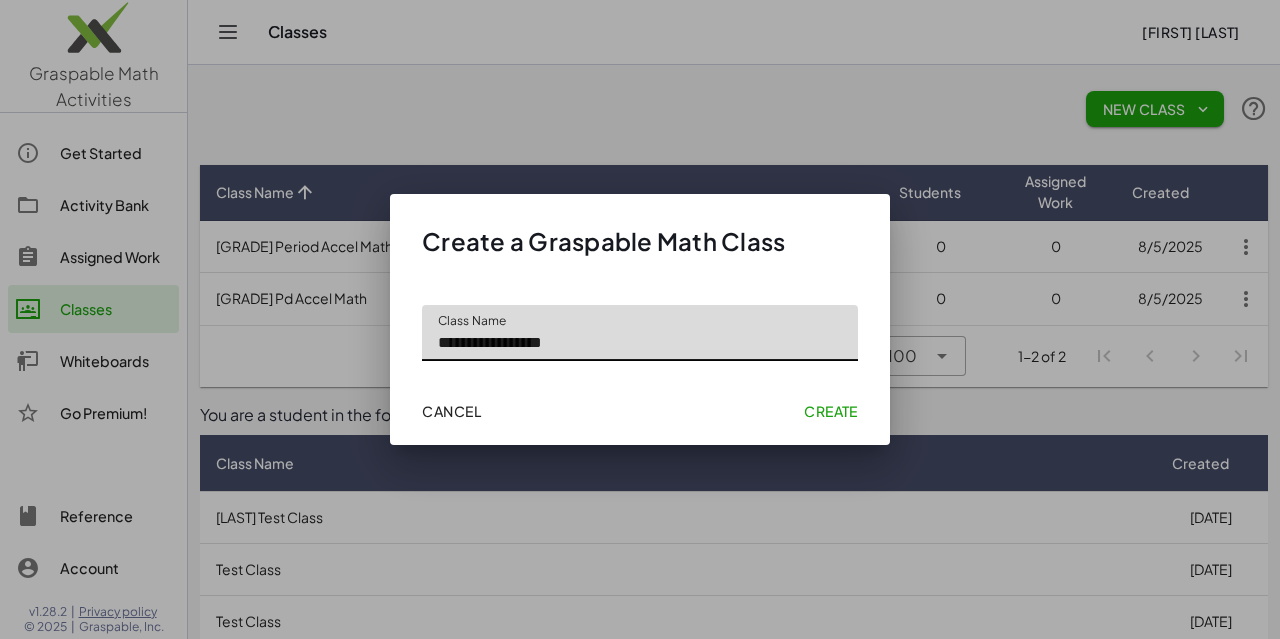 type on "**********" 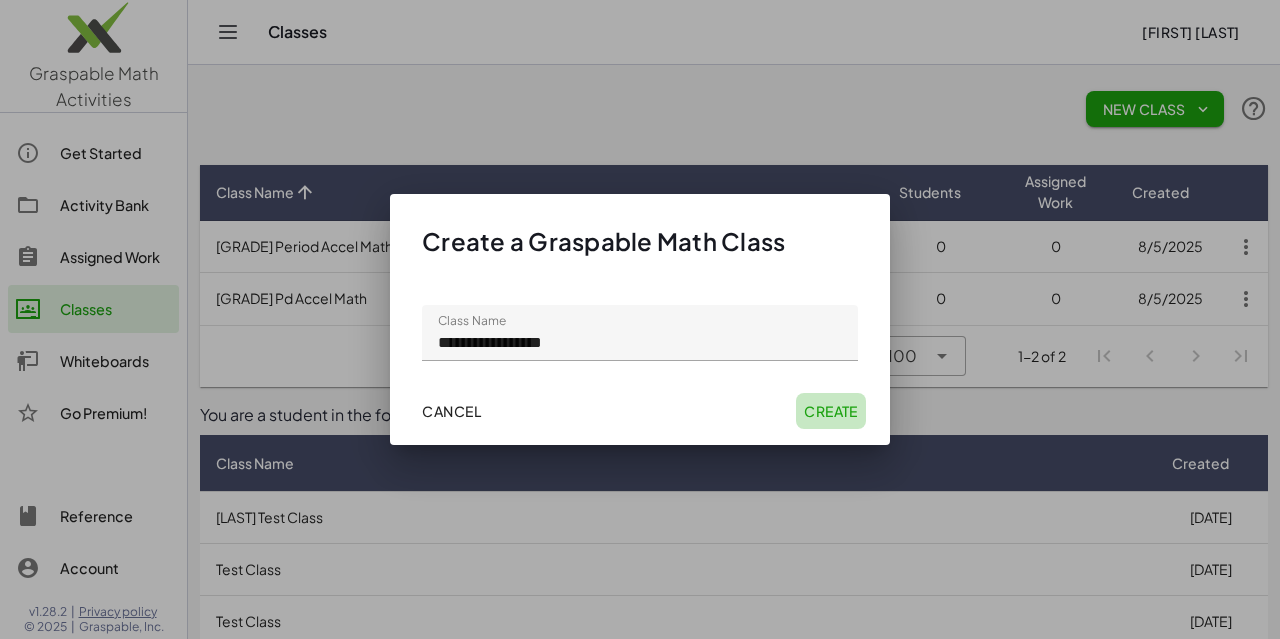 click on "Create" 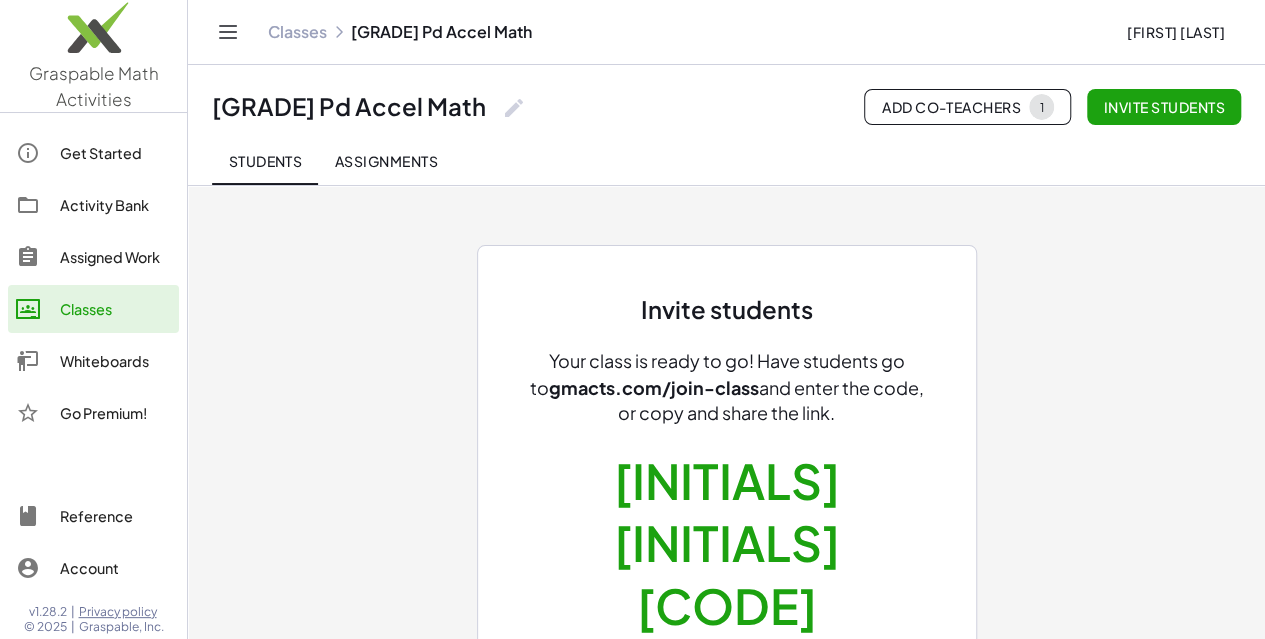 click on "Copy" at bounding box center (875, 698) 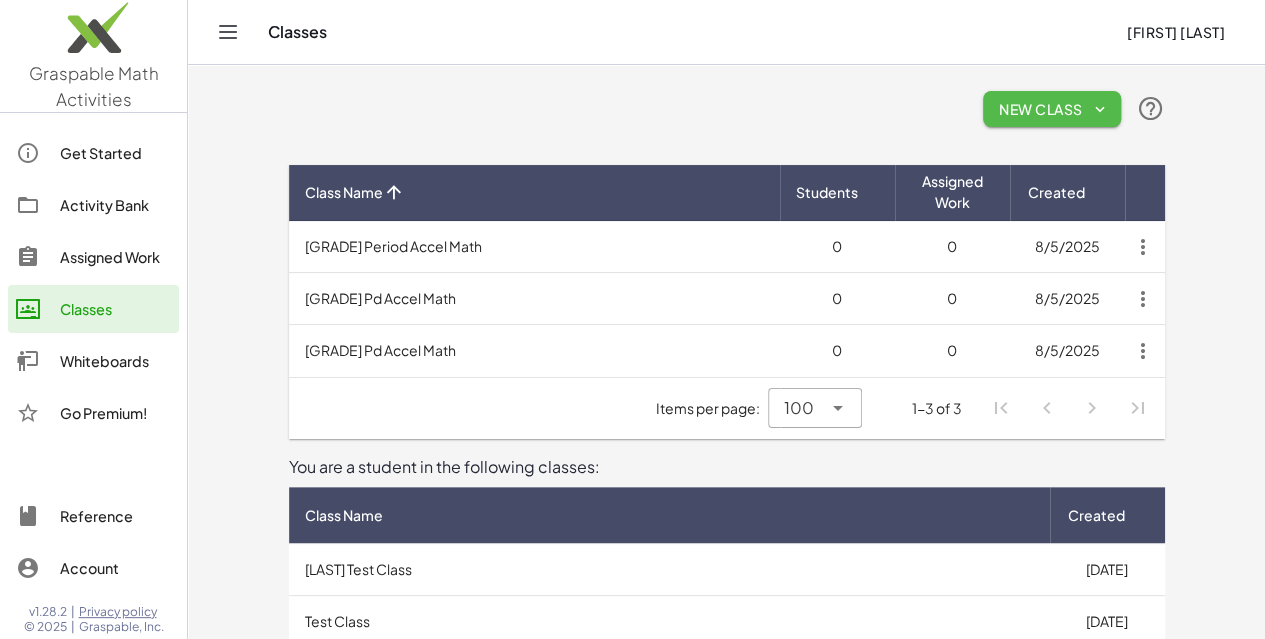 click on "New Class" 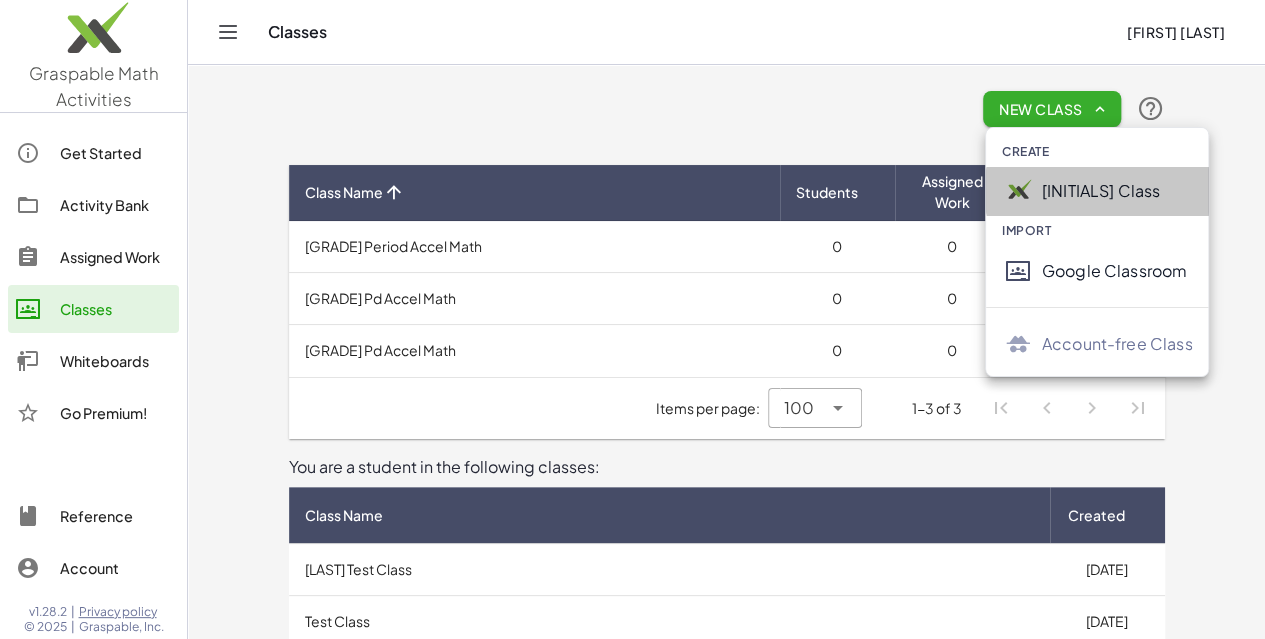 click on "[INITIALS] Class" 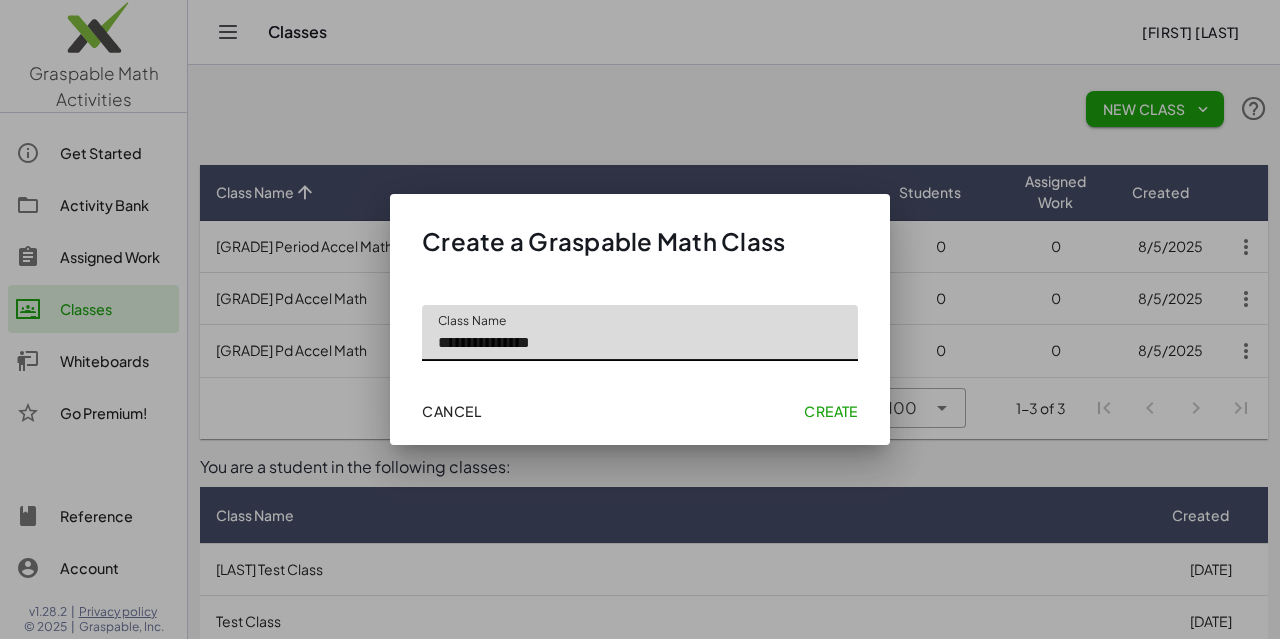 type on "**********" 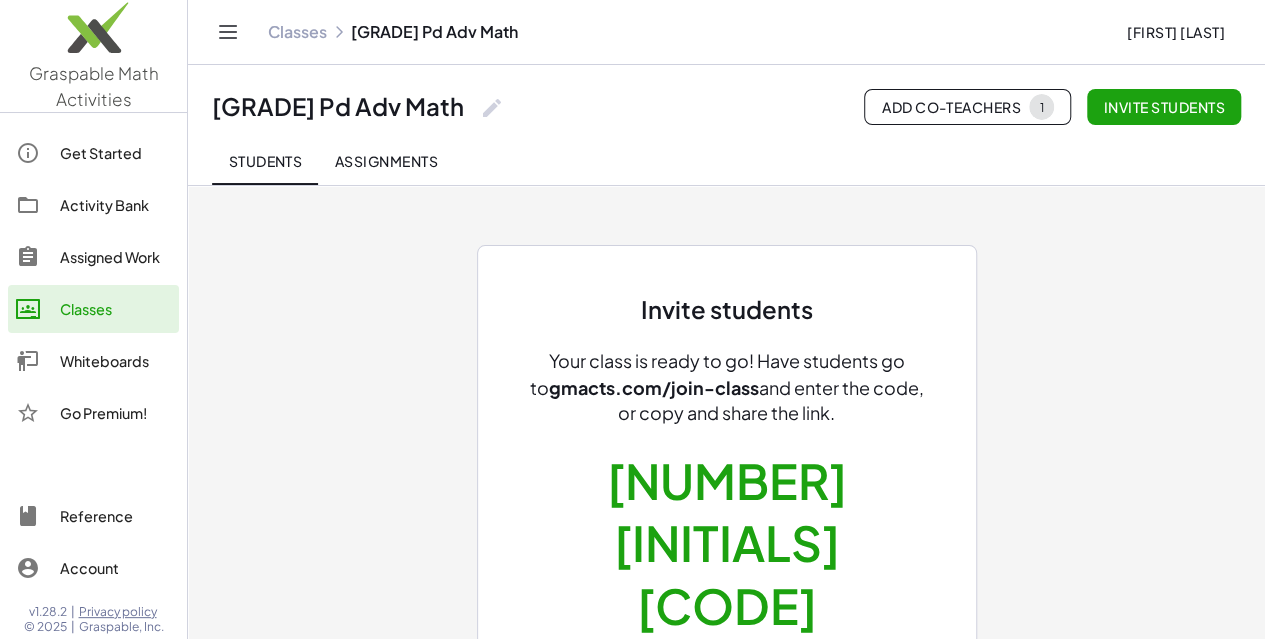 click on "Copy" at bounding box center [875, 698] 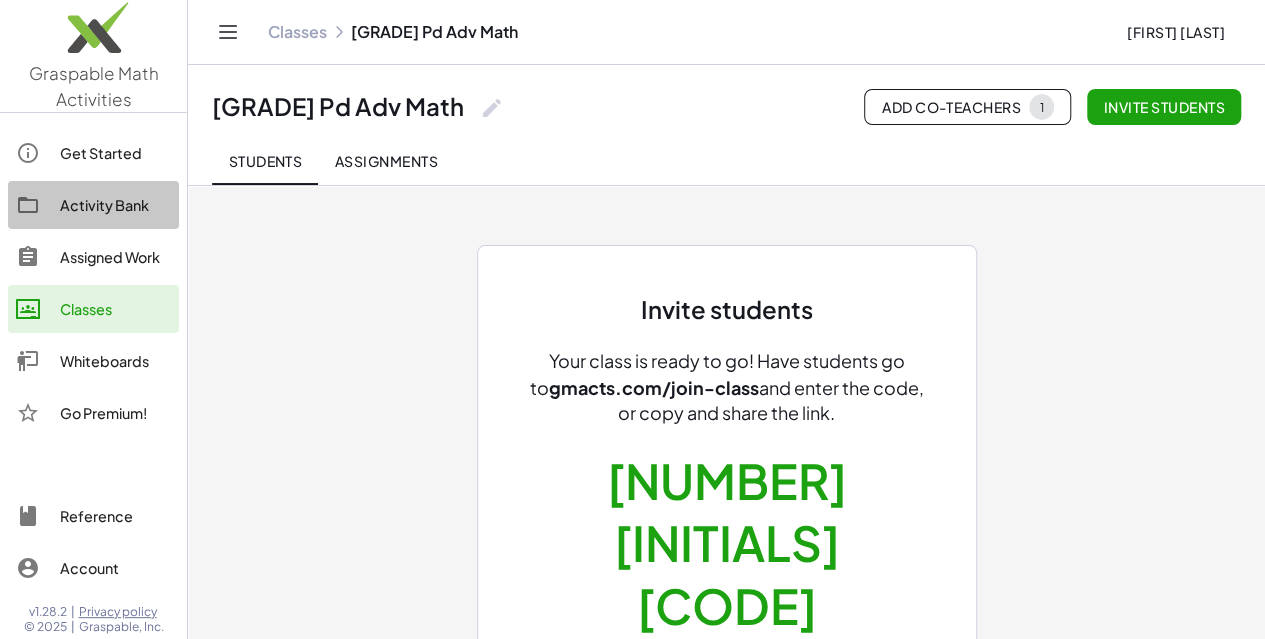 click on "Activity Bank" 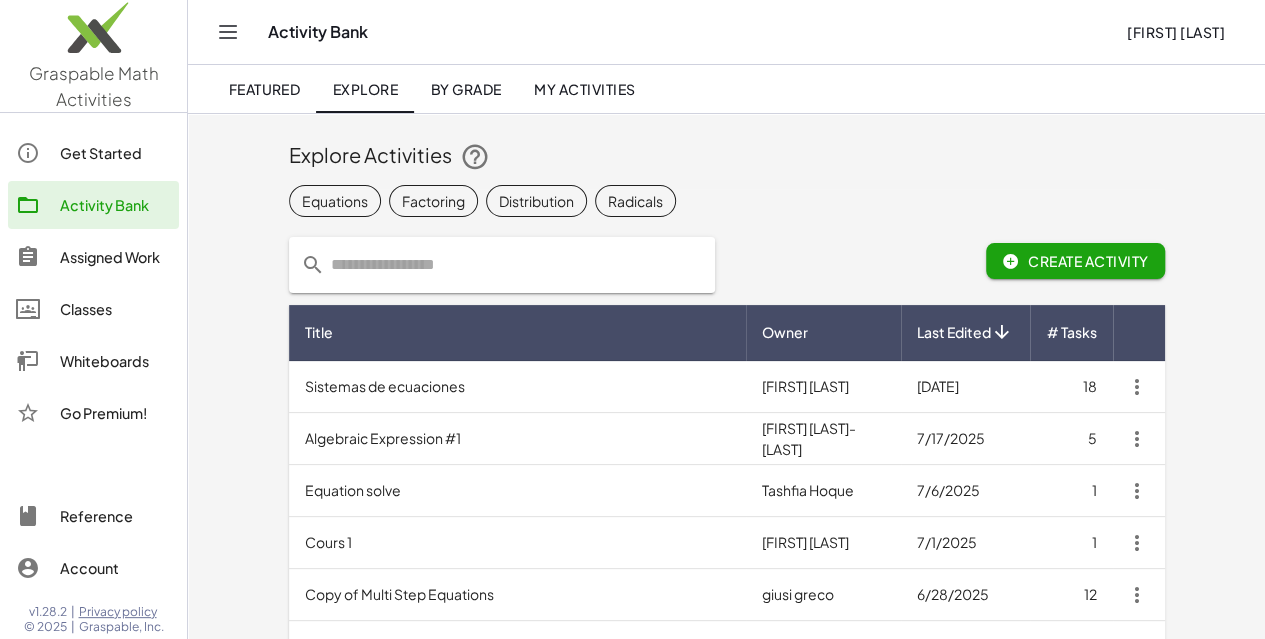 click on "Create Activity" at bounding box center [1075, 261] 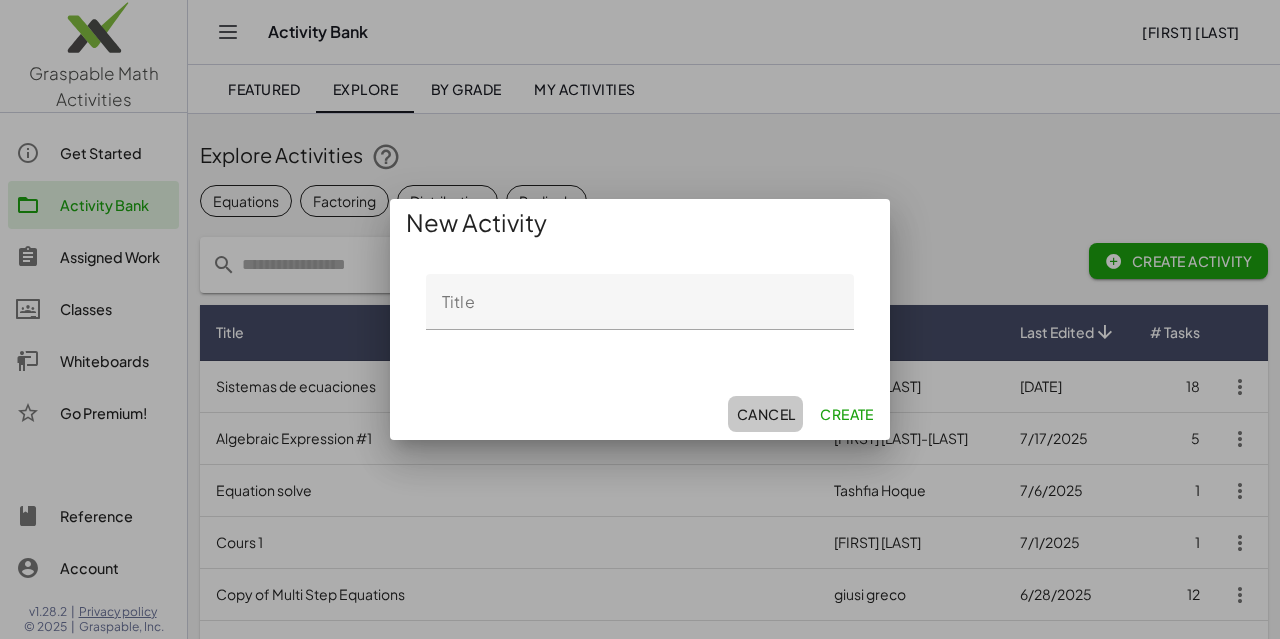 click on "Cancel" 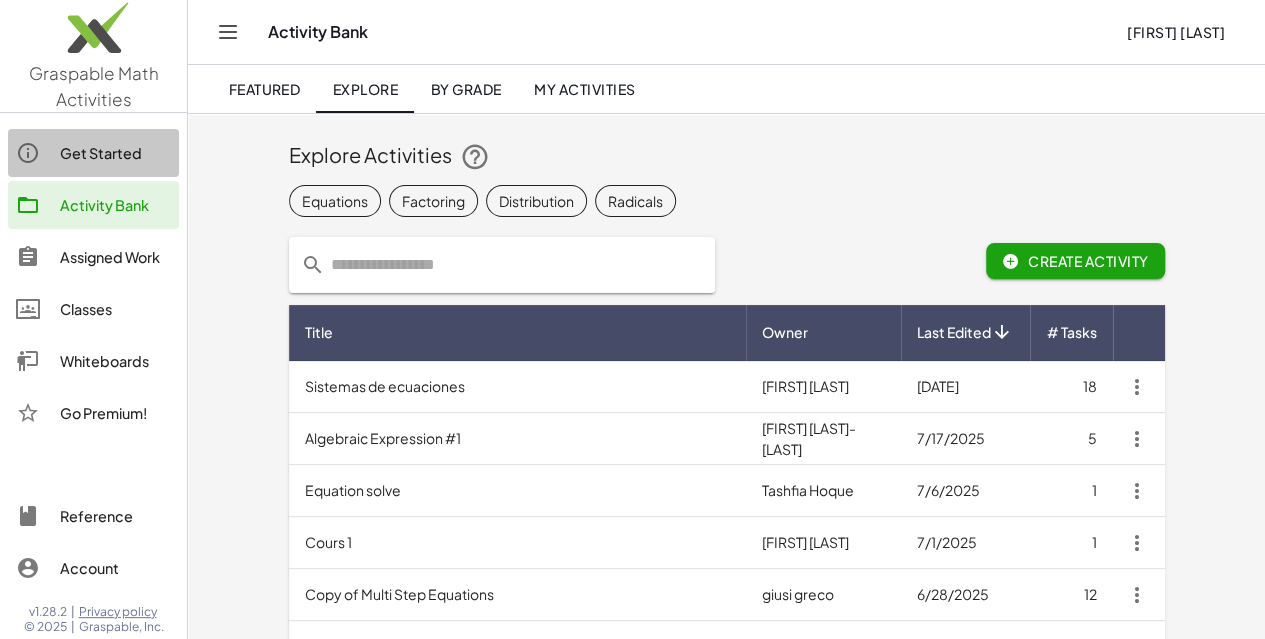 click on "Get Started" 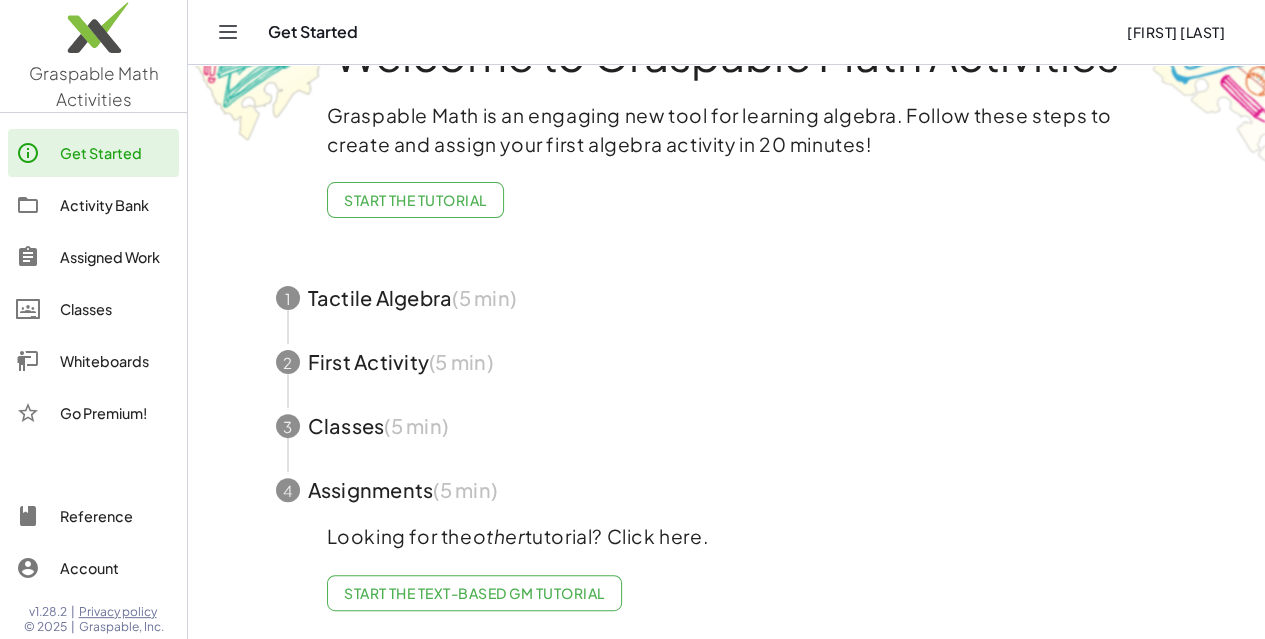 scroll, scrollTop: 93, scrollLeft: 0, axis: vertical 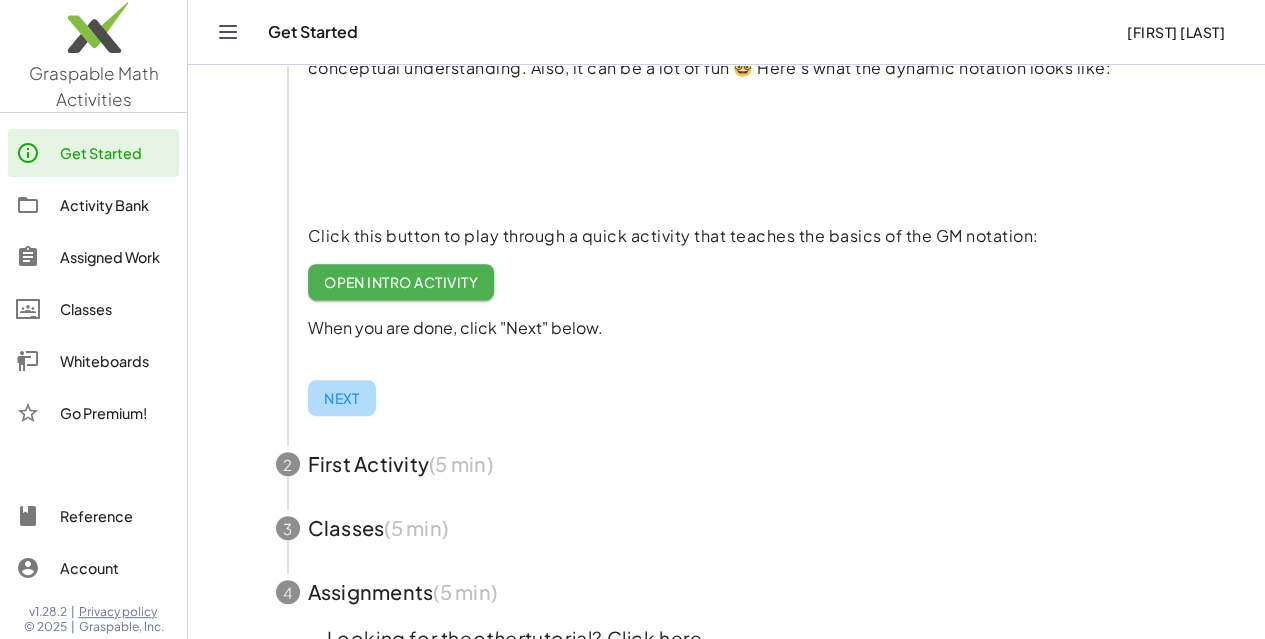 click on "Next" 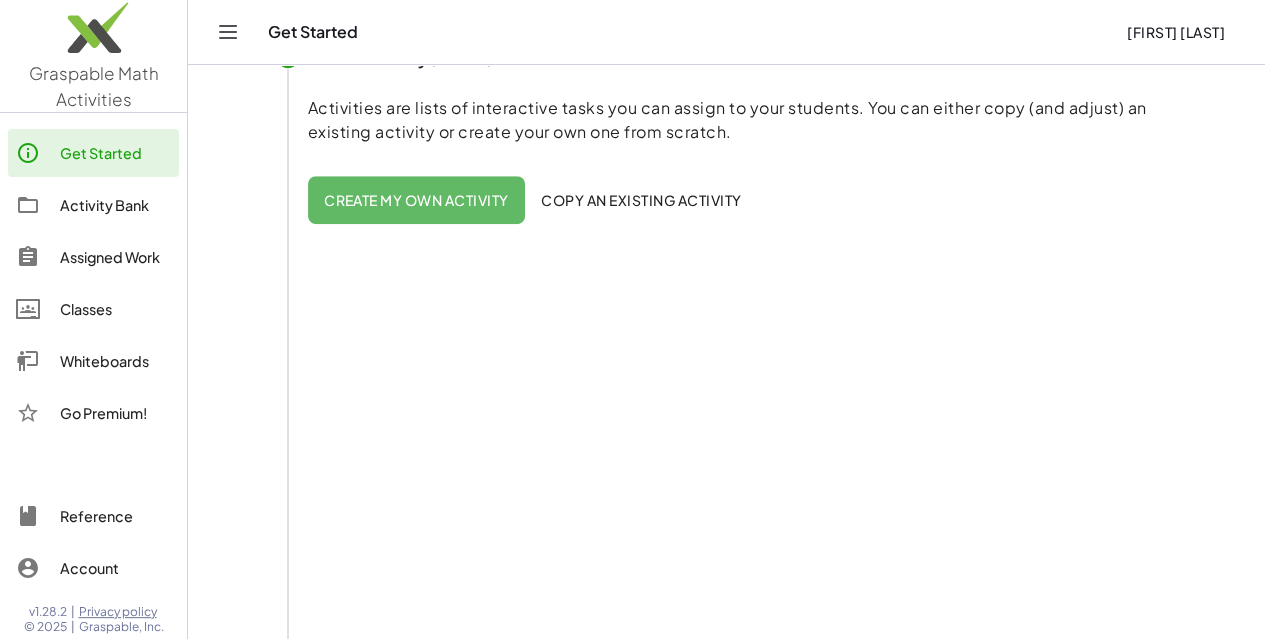 scroll, scrollTop: 342, scrollLeft: 0, axis: vertical 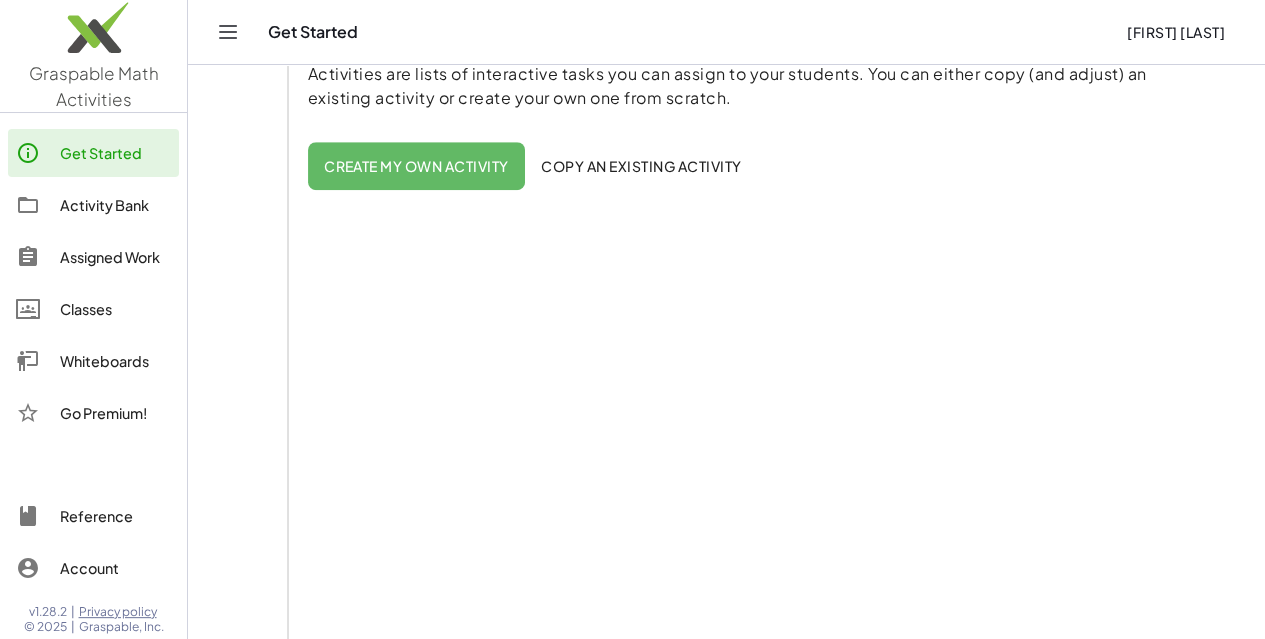 click on "Activities are lists of interactive tasks you can assign to your students. You can either copy (and adjust) an existing activity or create your own one from scratch.   Create my own activity   Copy an existing activity   Click this link to open the  Activity Bank  in another browser tab, so you can follow along with the video." 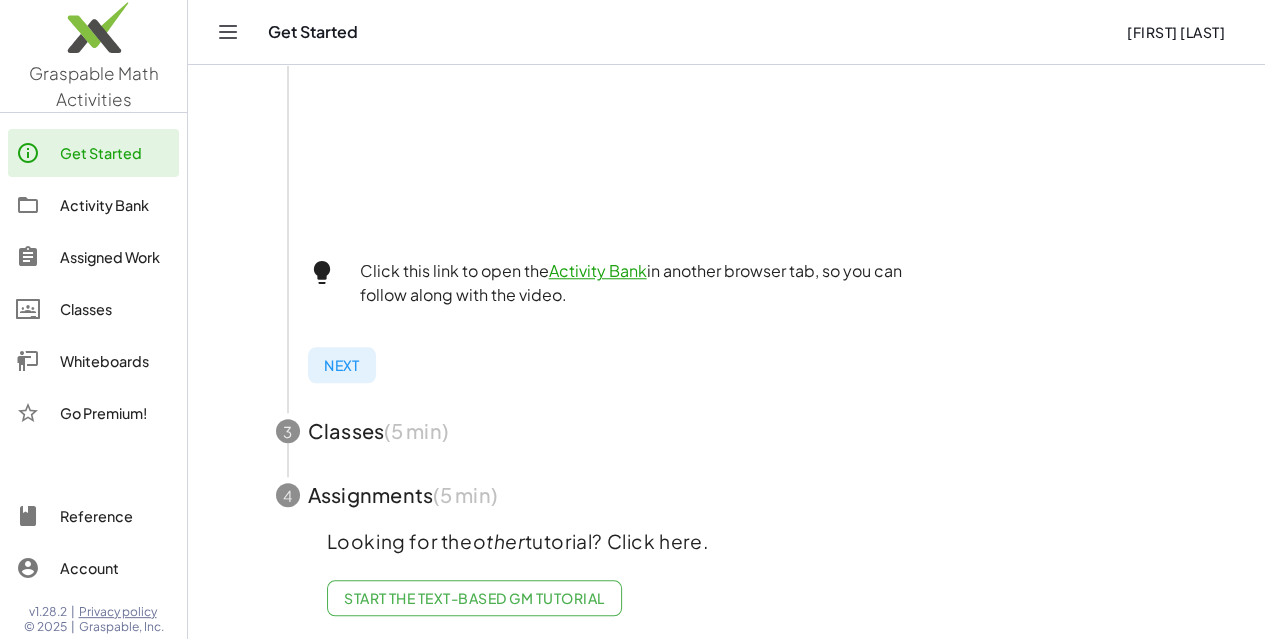 scroll, scrollTop: 758, scrollLeft: 0, axis: vertical 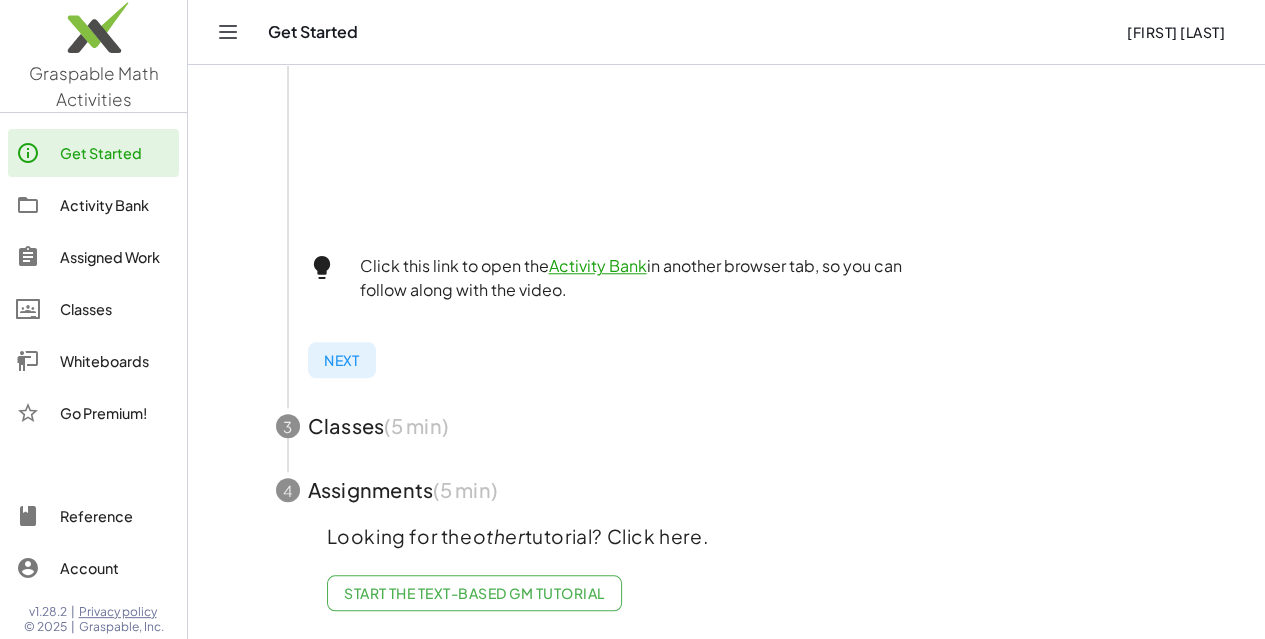 click at bounding box center (727, 426) 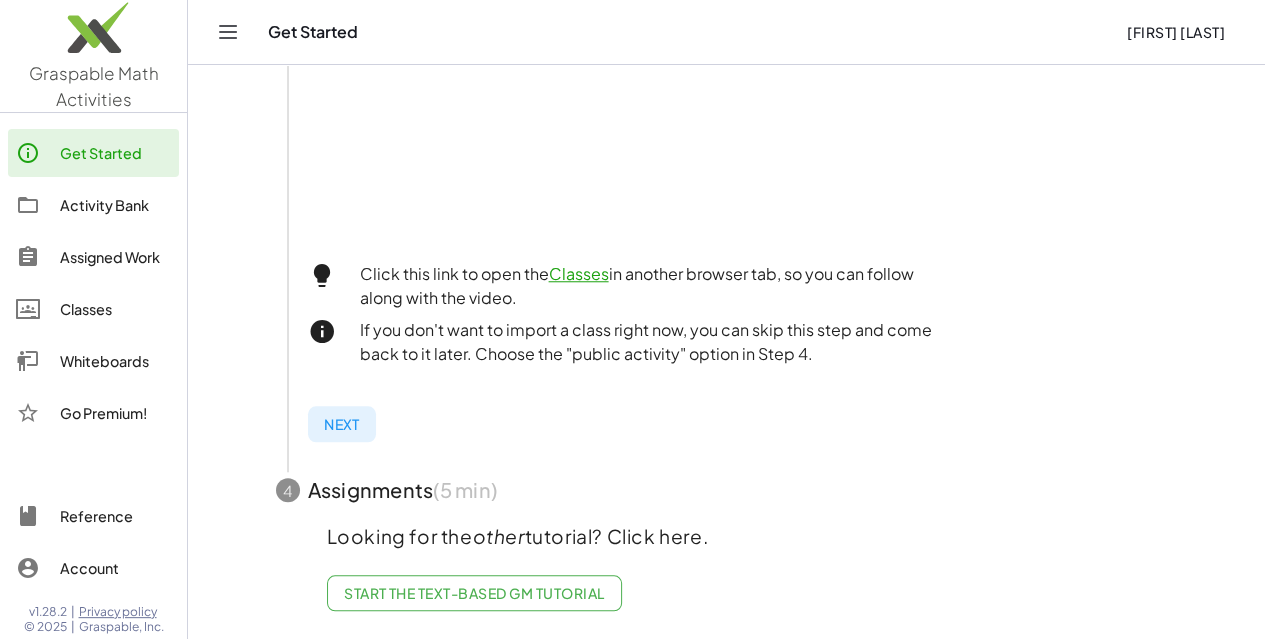 scroll, scrollTop: 742, scrollLeft: 0, axis: vertical 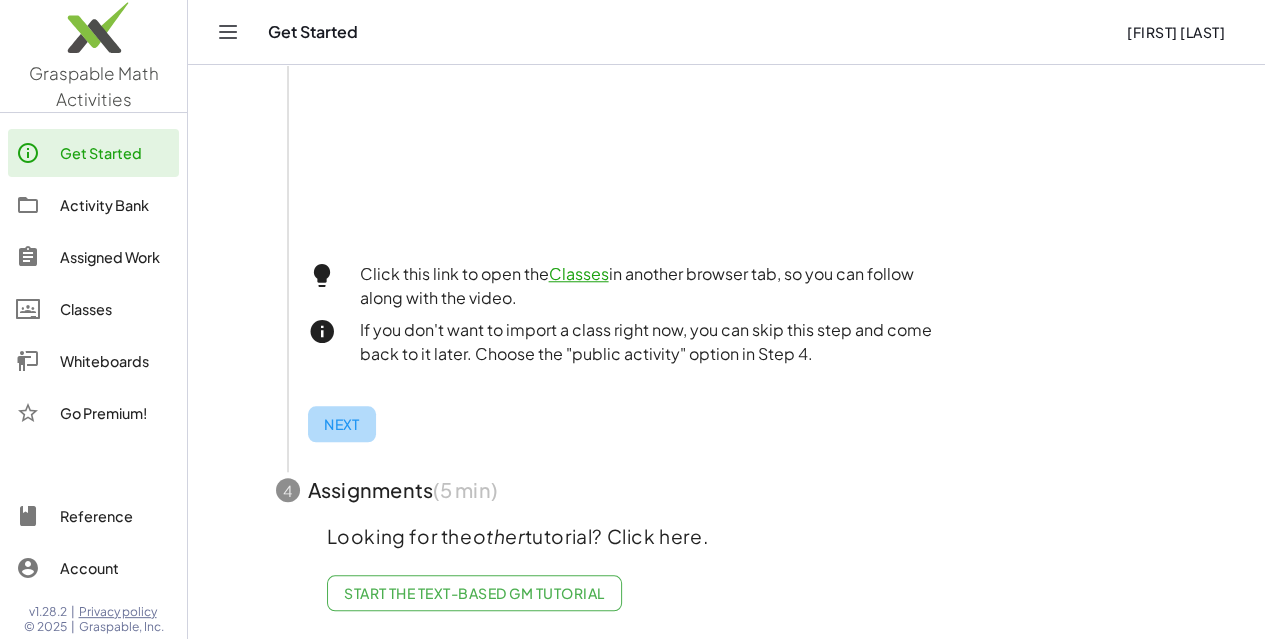 click on "Next" 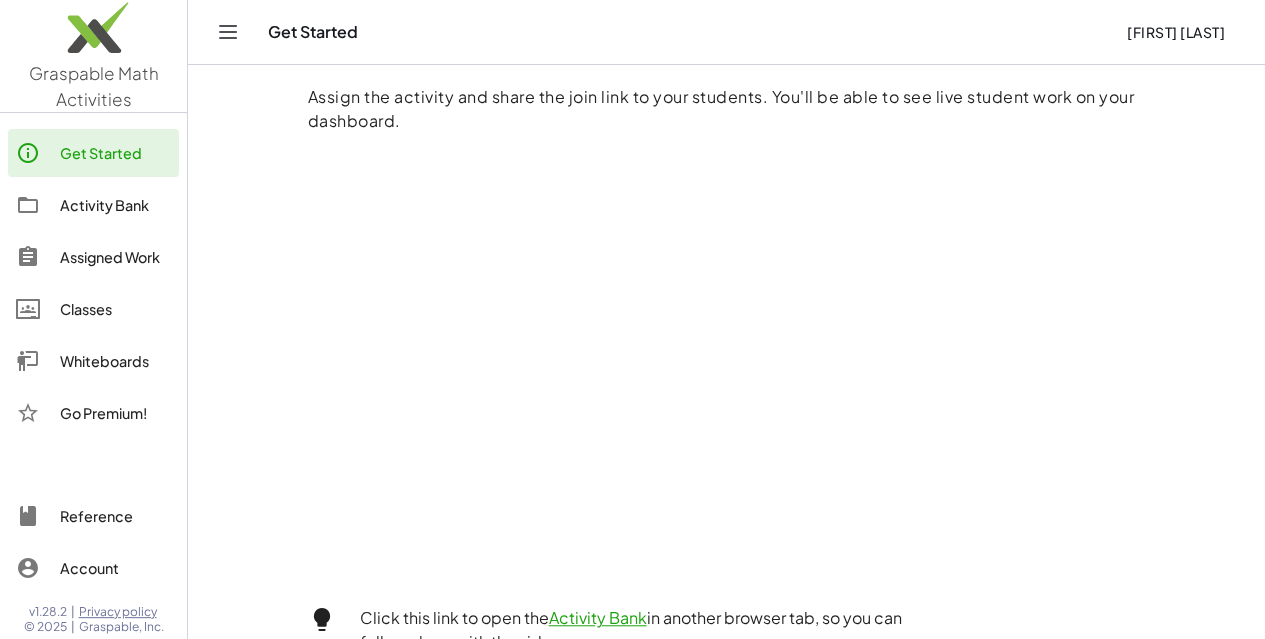 scroll, scrollTop: 536, scrollLeft: 0, axis: vertical 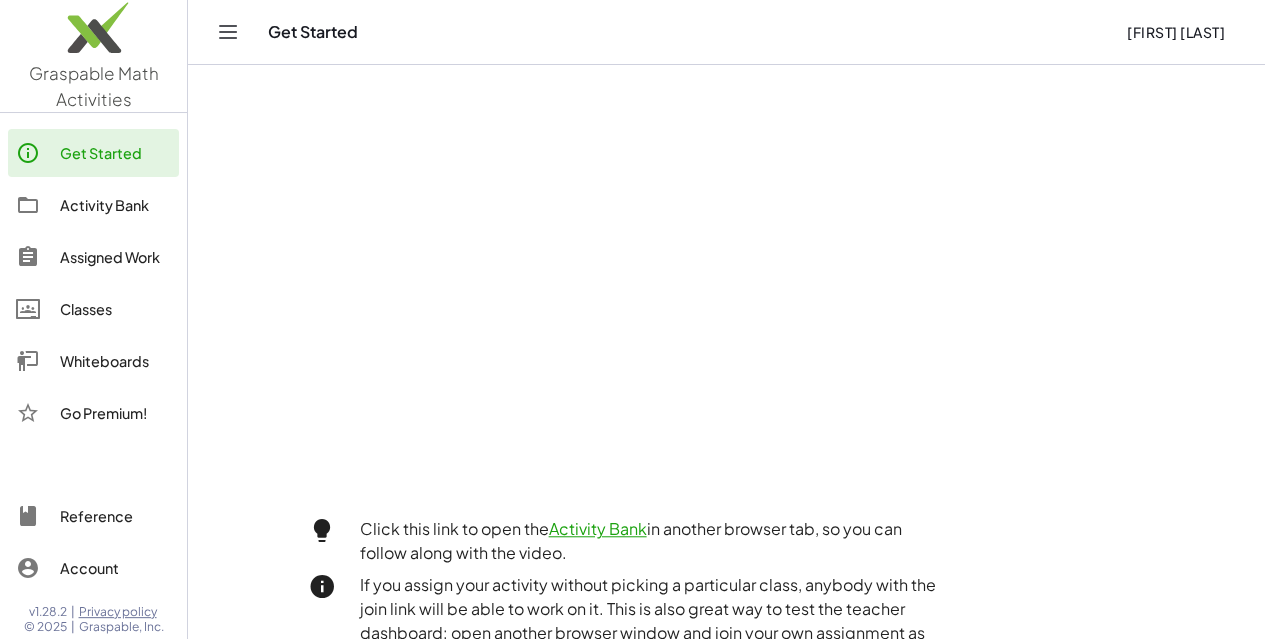 click on "Activity Bank" at bounding box center [598, 528] 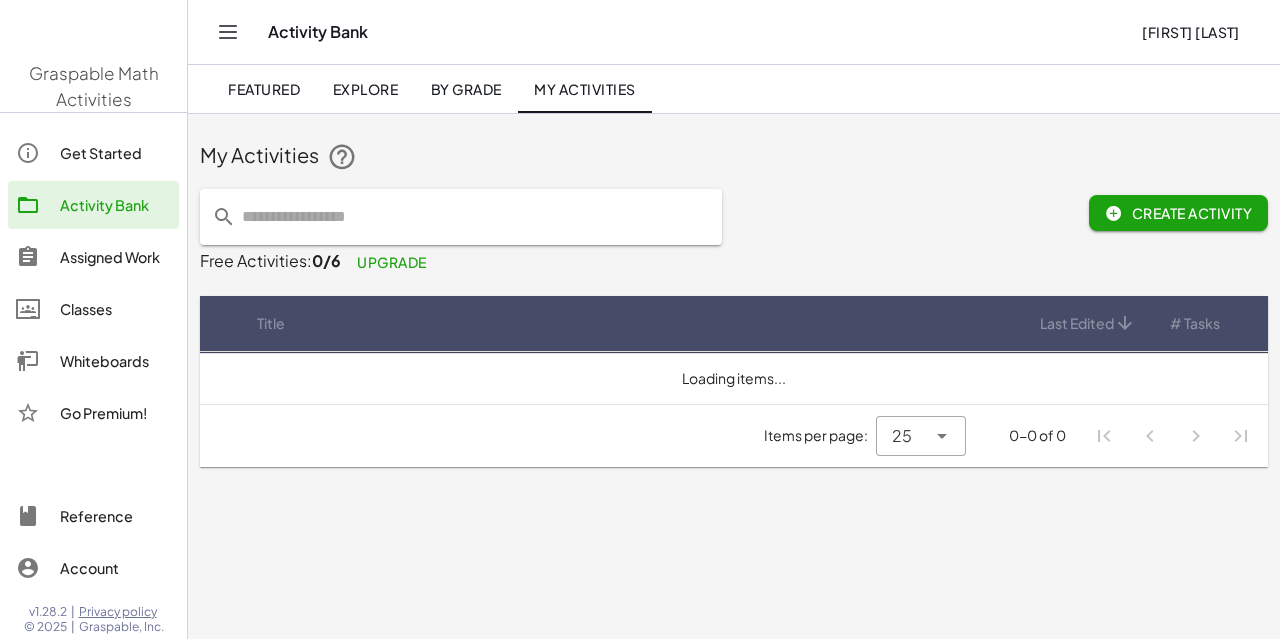 scroll, scrollTop: 0, scrollLeft: 0, axis: both 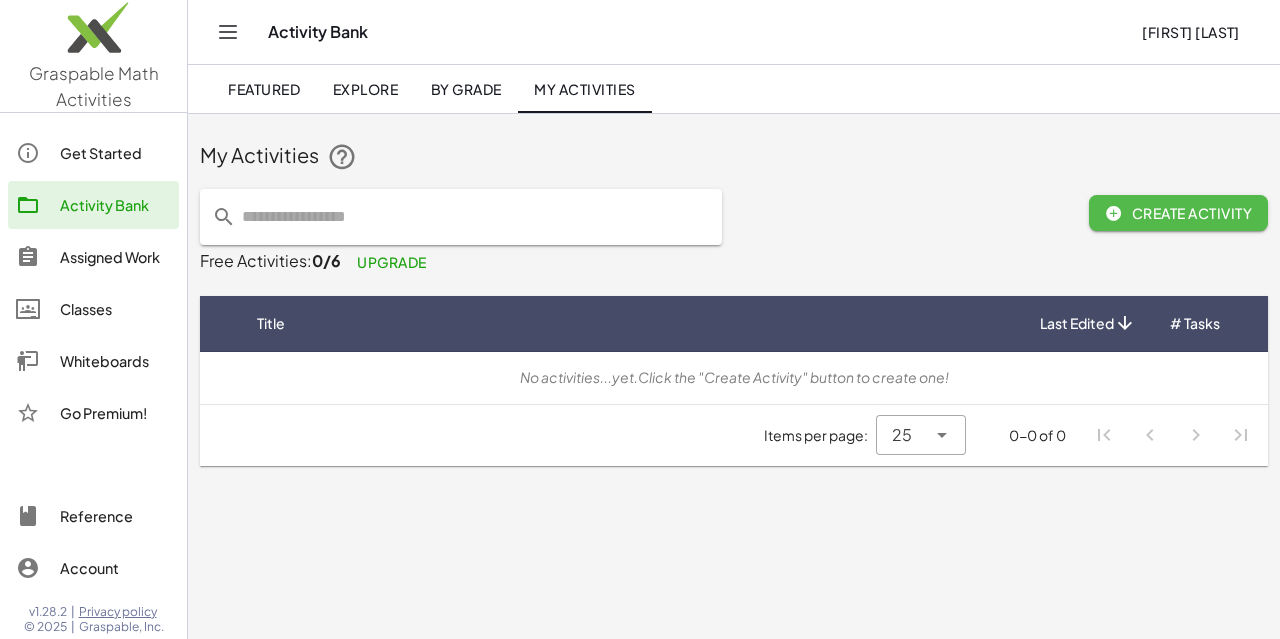 click on "Create Activity" 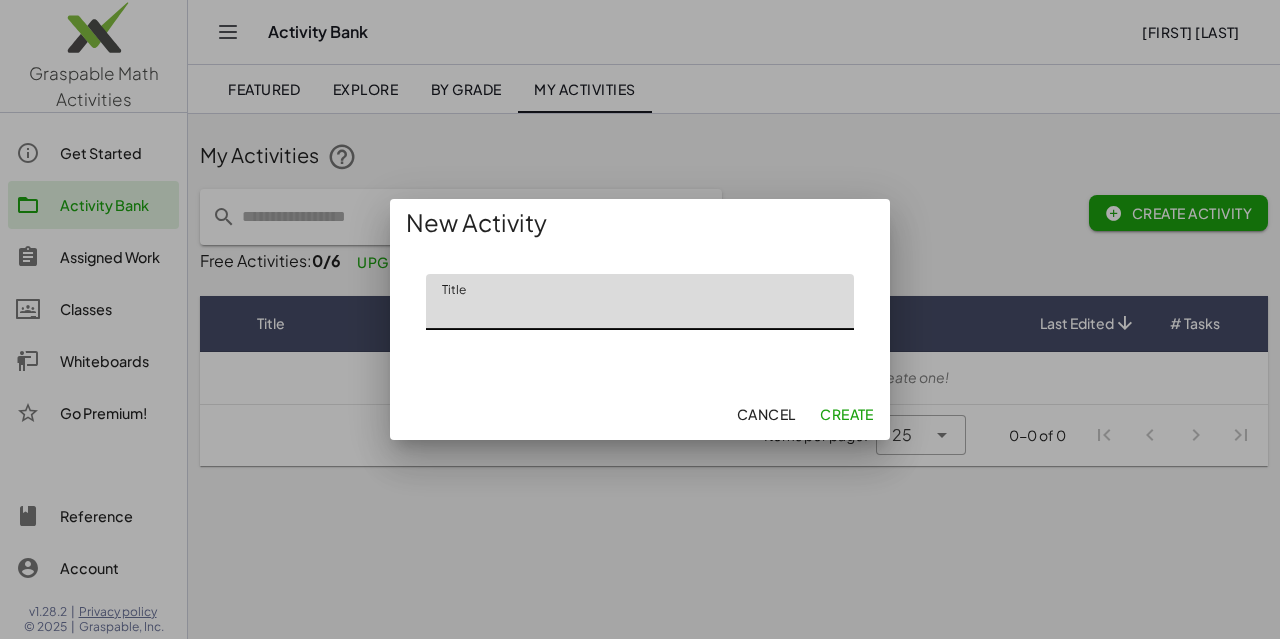 click on "Cancel" 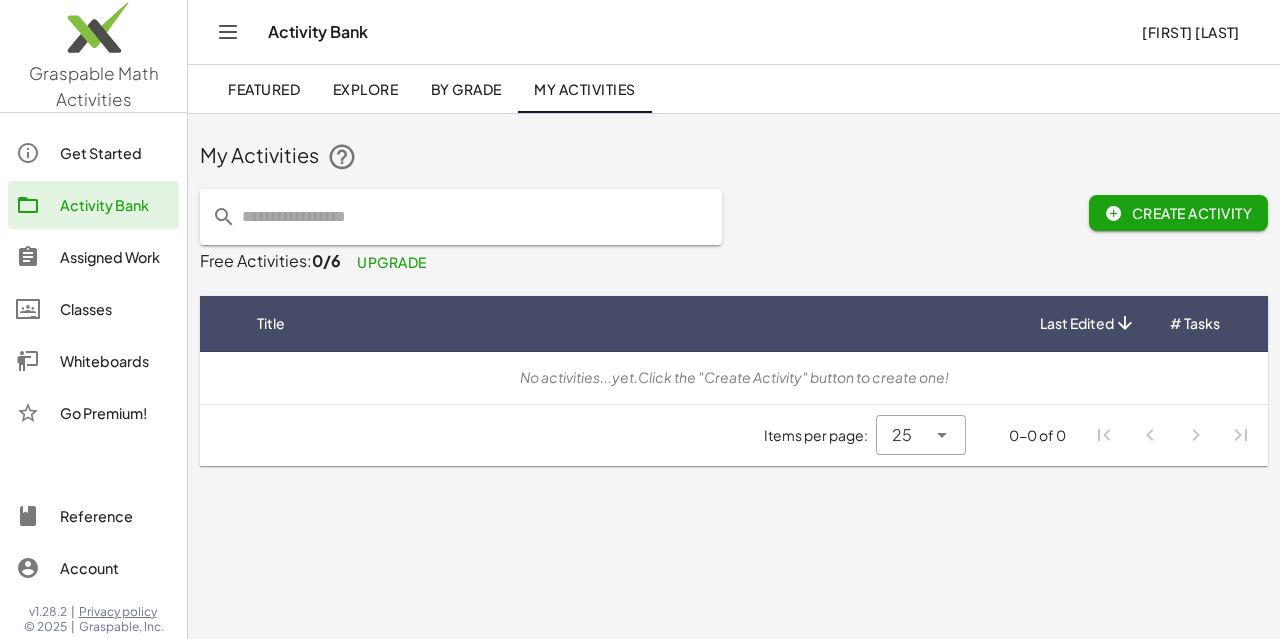 click 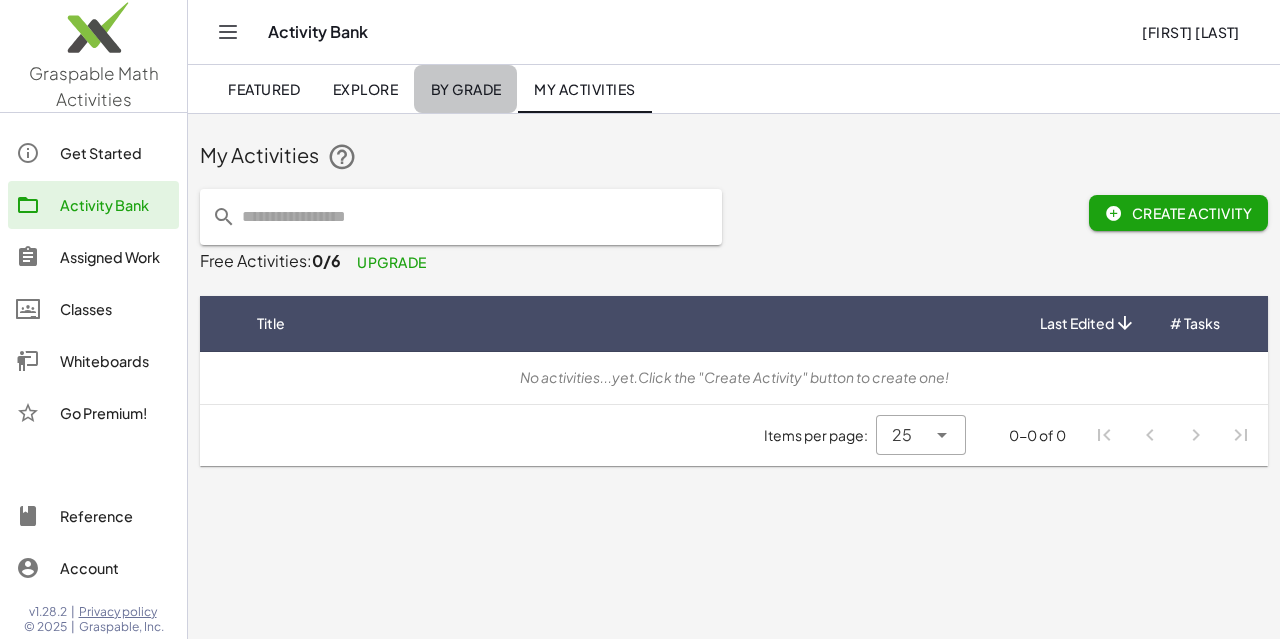 click on "By Grade" 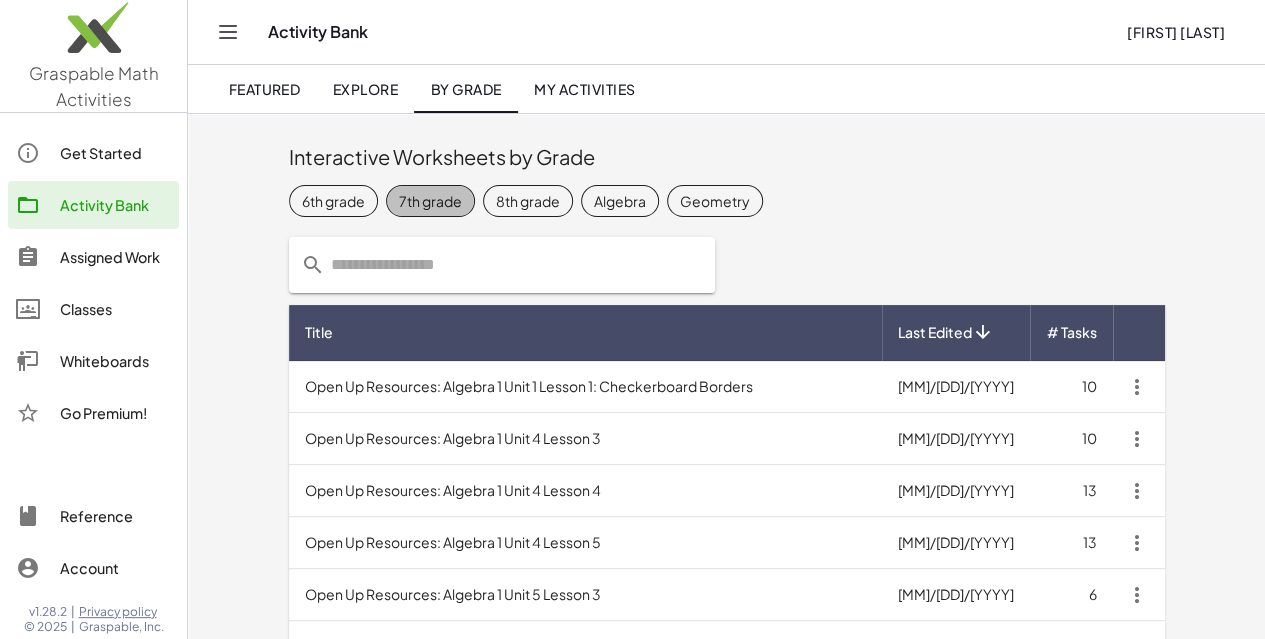 click on "7th grade" 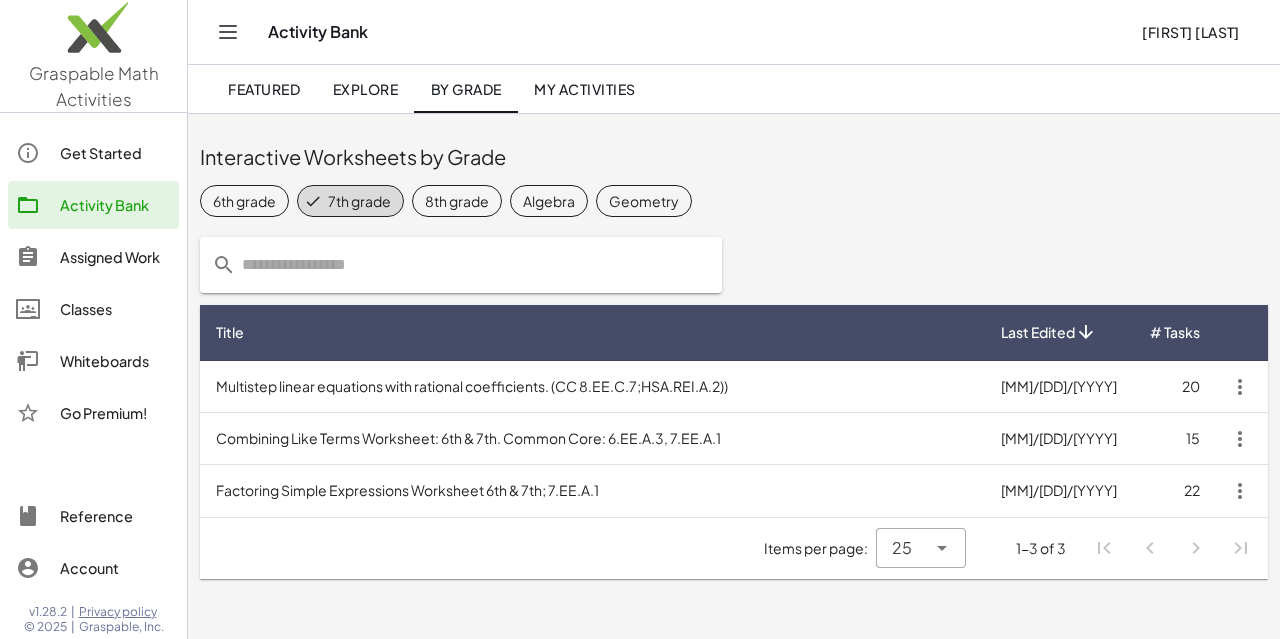 click on "Combining Like Terms Worksheet: 6th & 7th. Common Core: 6.EE.A.3, 7.EE.A.1" at bounding box center (592, 439) 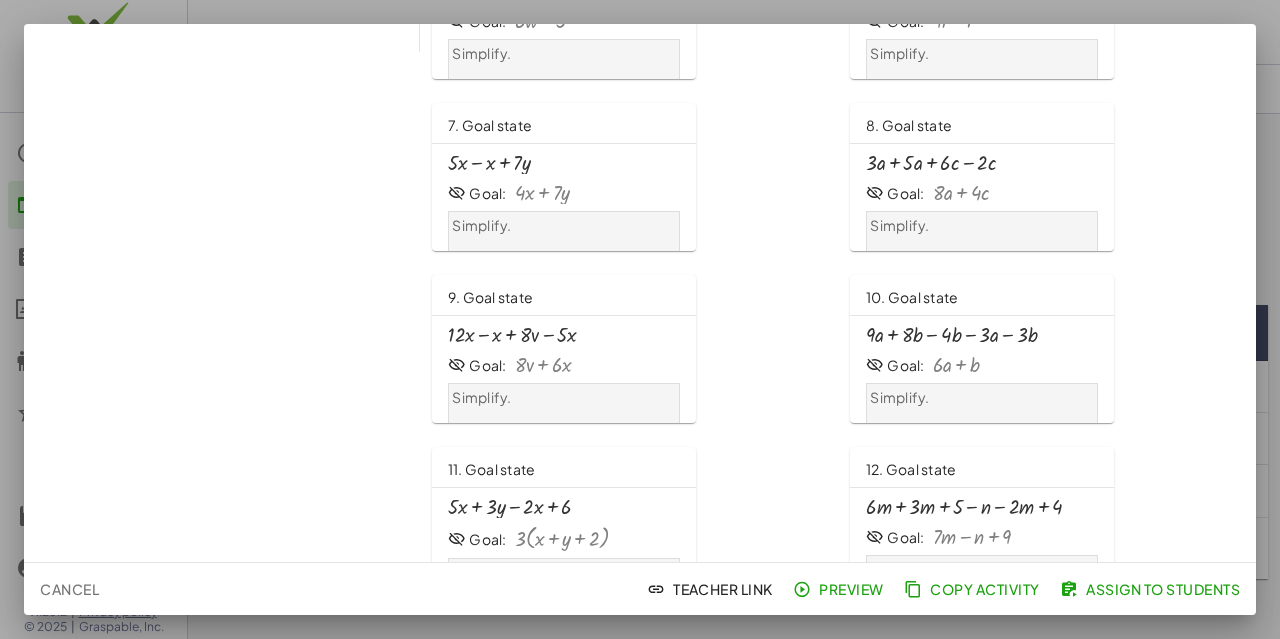 scroll, scrollTop: 532, scrollLeft: 0, axis: vertical 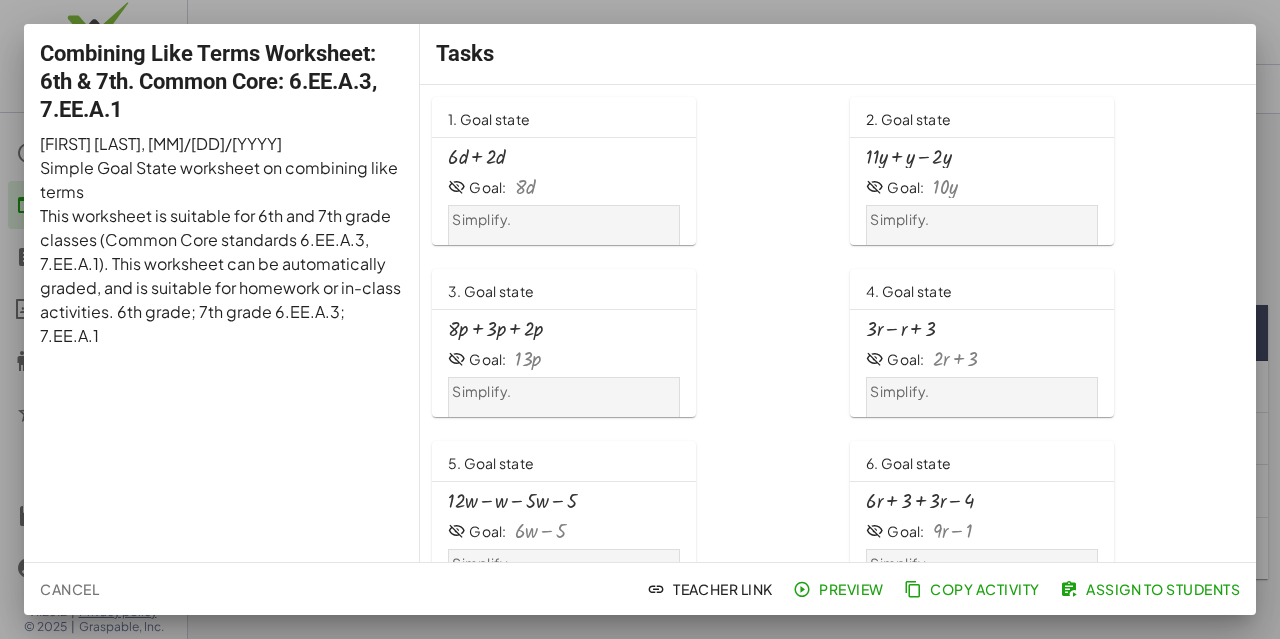 click at bounding box center [640, 319] 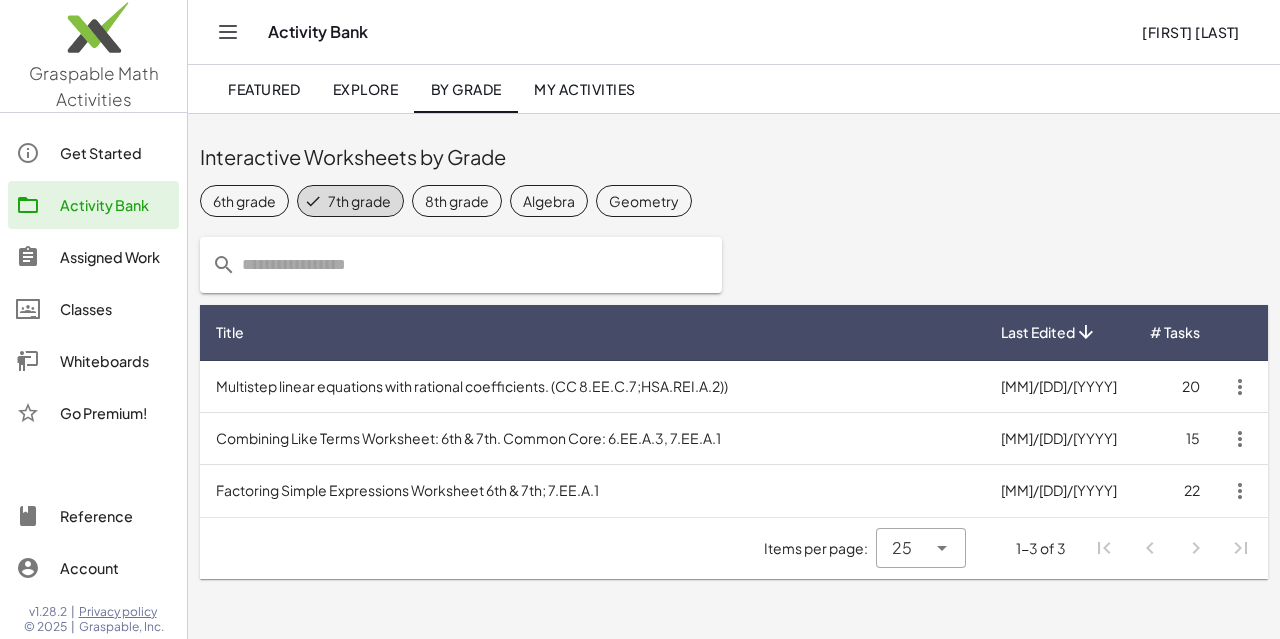 click on "Factoring Simple Expressions Worksheet 6th & 7th; 7.EE.A.1" at bounding box center [592, 491] 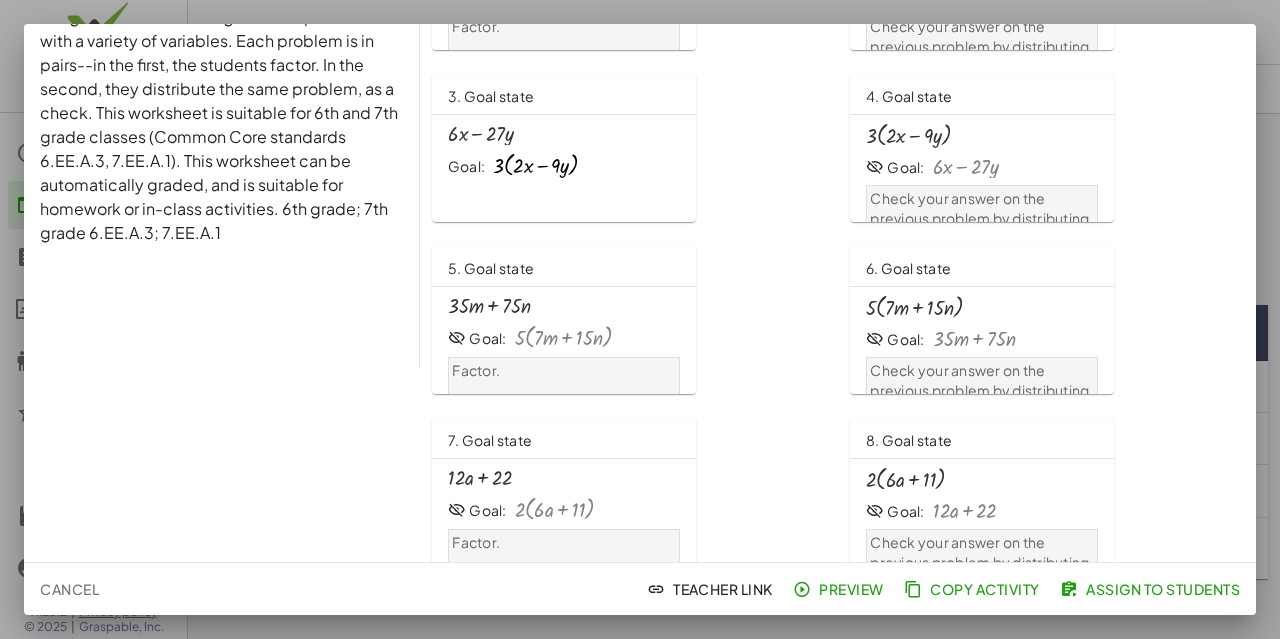 scroll, scrollTop: 0, scrollLeft: 0, axis: both 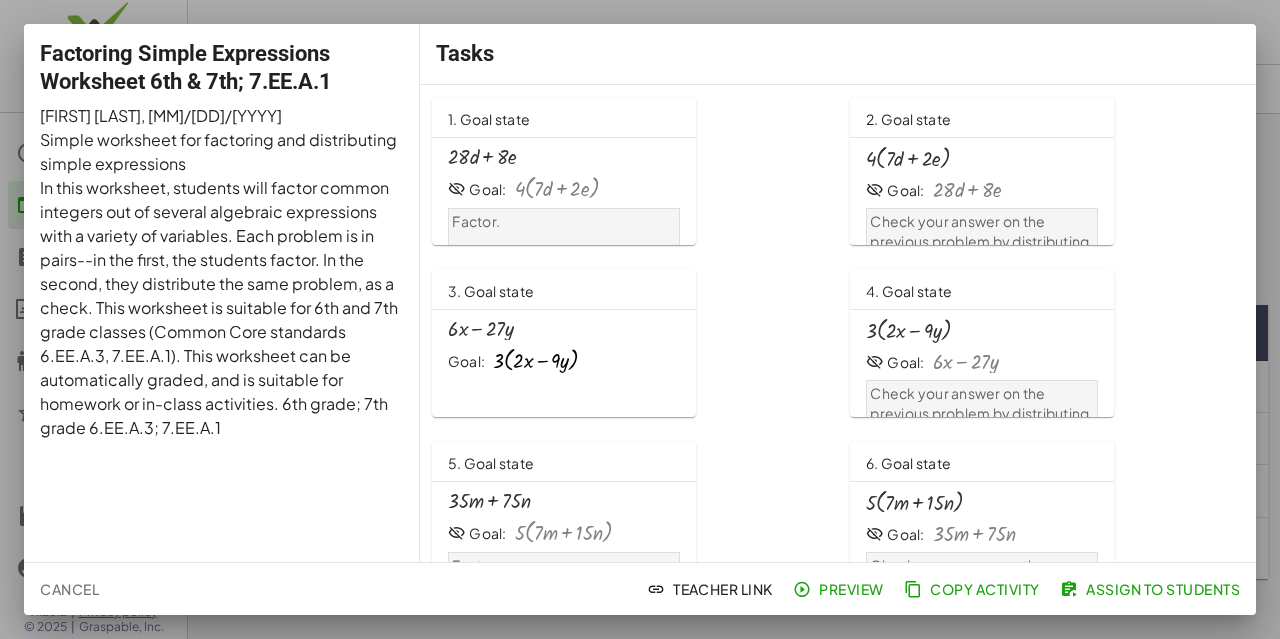 click at bounding box center [640, 319] 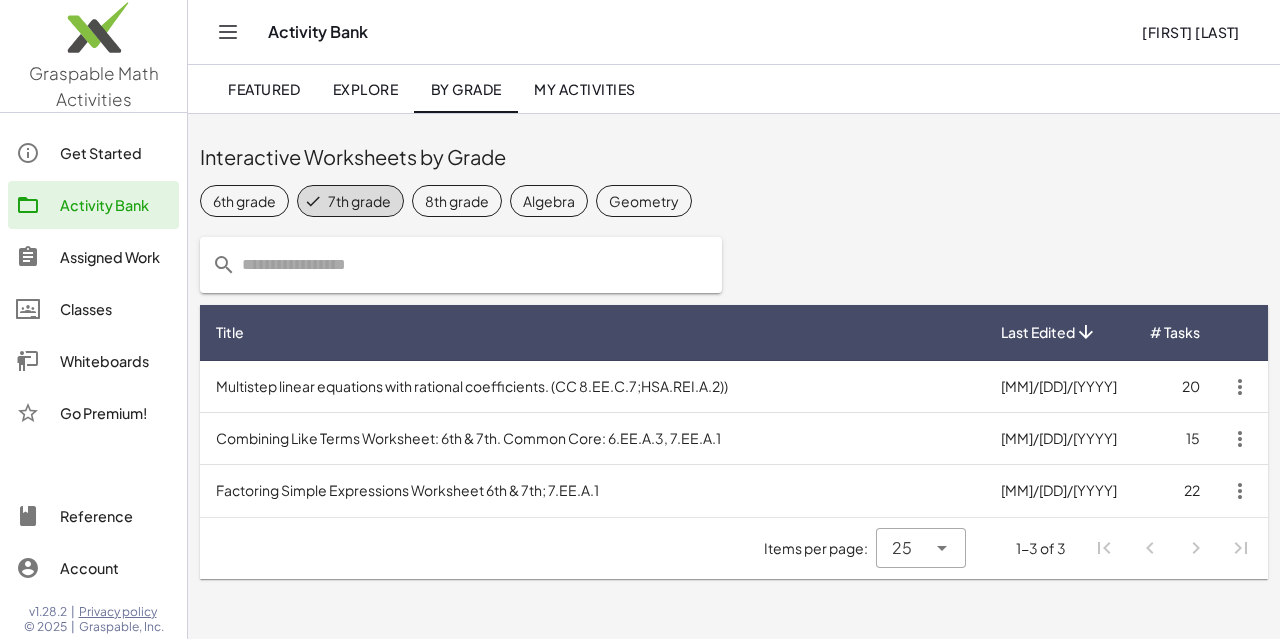 click on "Factoring Simple Expressions Worksheet 6th & 7th; 7.EE.A.1" at bounding box center [592, 491] 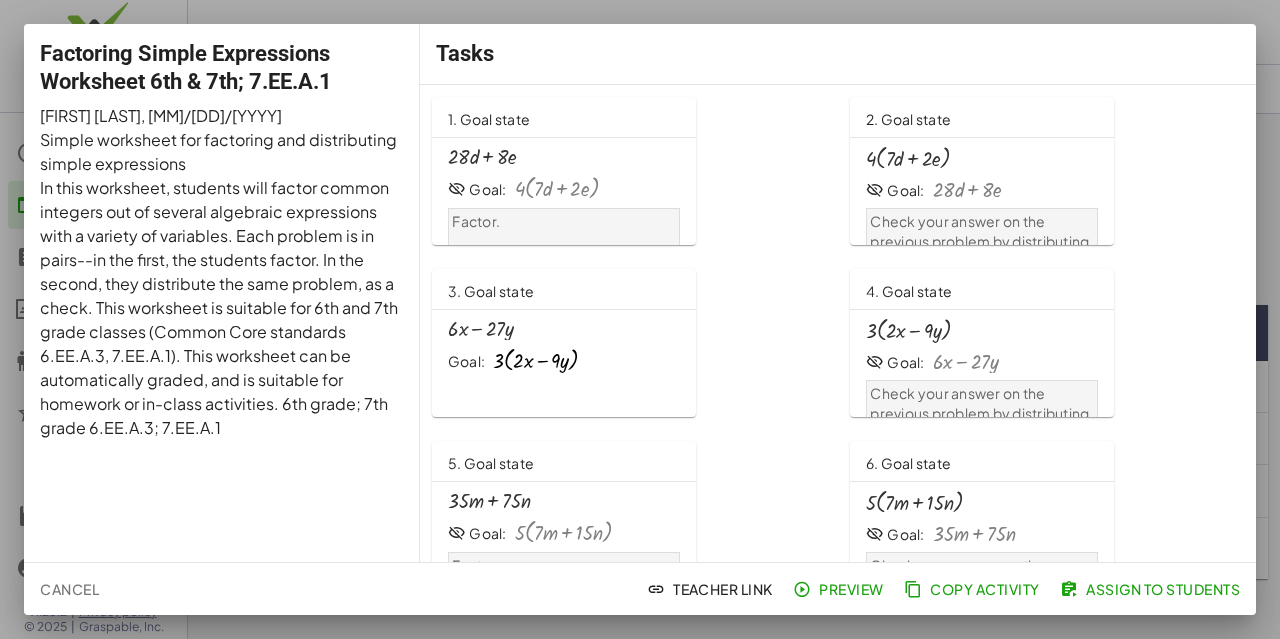 click at bounding box center [640, 319] 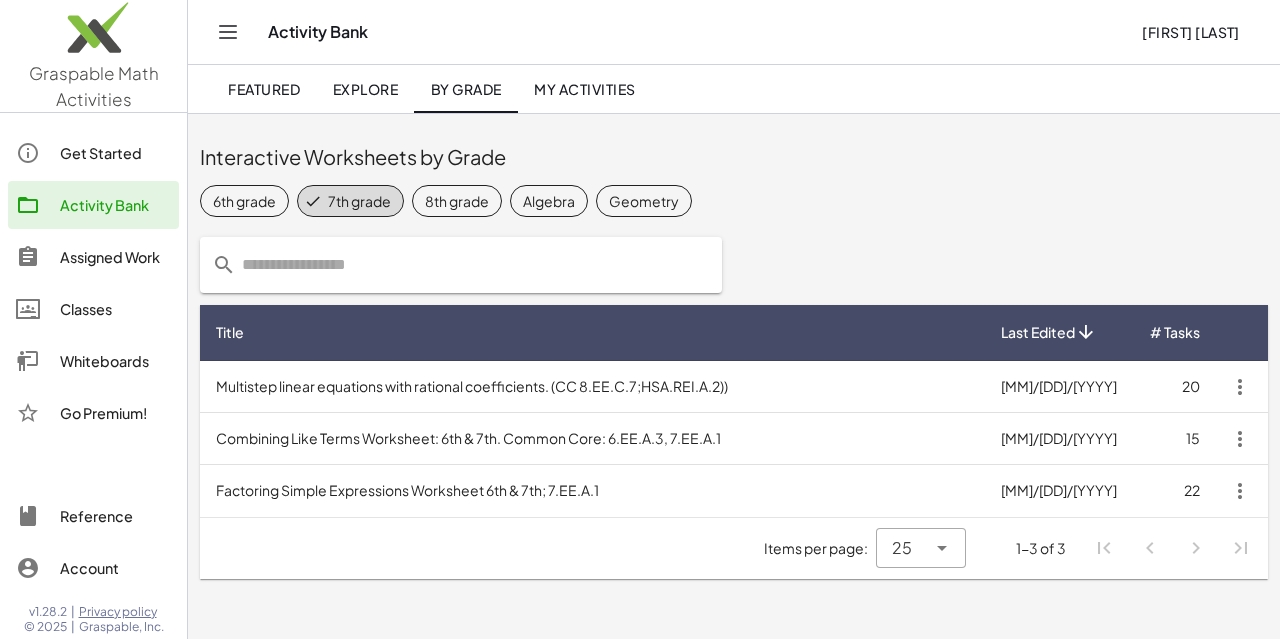 click on "Multistep linear equations with rational coefficients. (CC 8.EE.C.7;HSA.REI.A.2))" at bounding box center (592, 387) 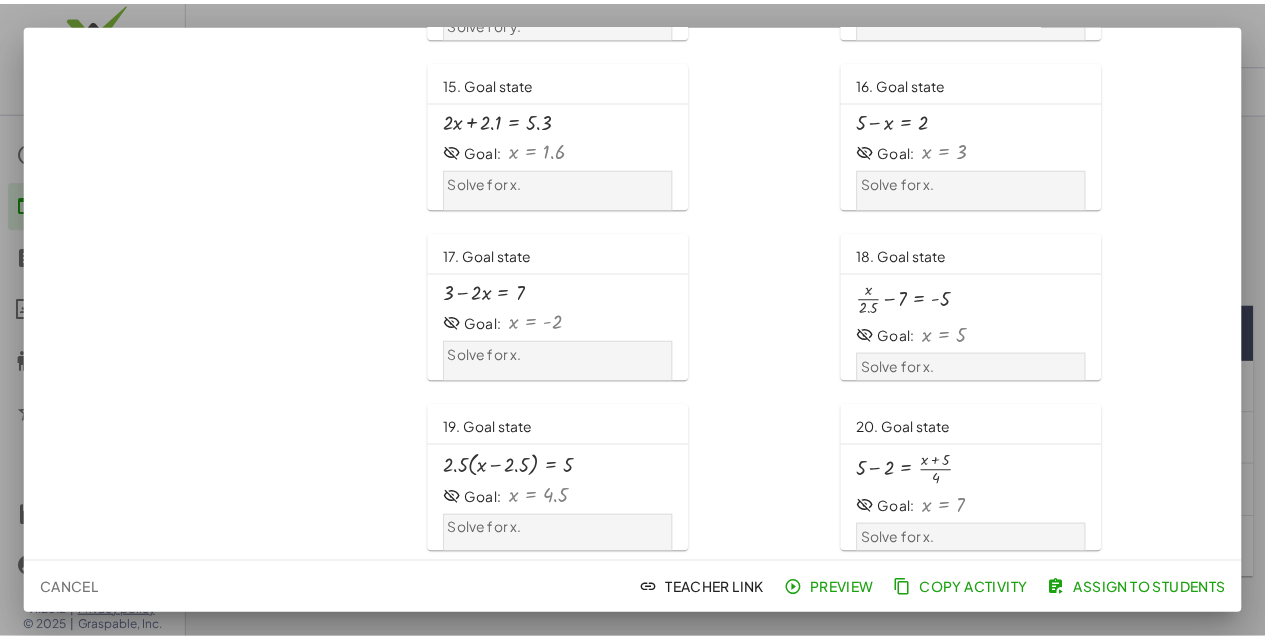 scroll, scrollTop: 1242, scrollLeft: 0, axis: vertical 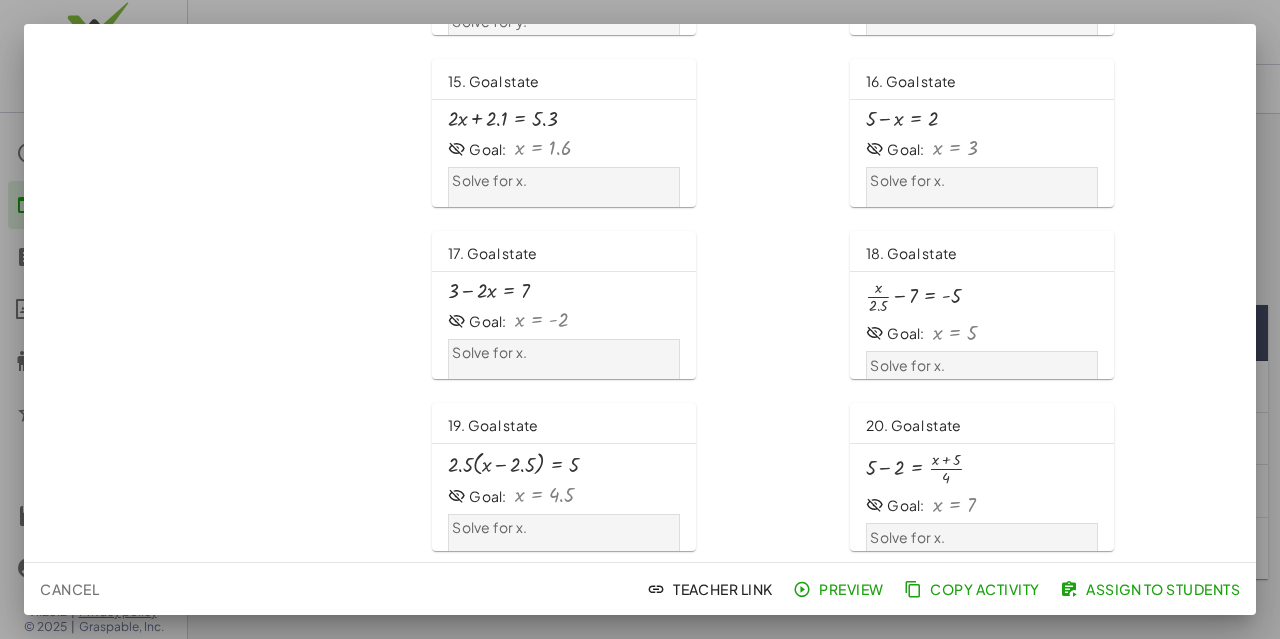 click at bounding box center [640, 319] 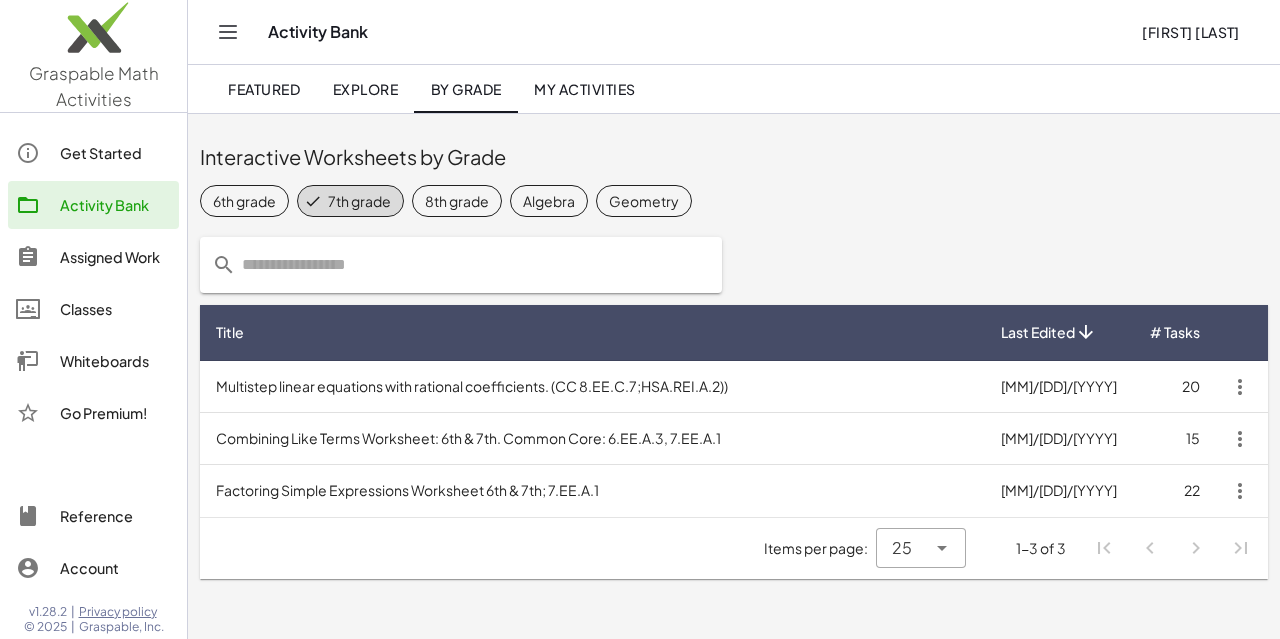 click on "Combining Like Terms Worksheet: 6th & 7th. Common Core: 6.EE.A.3, 7.EE.A.1" at bounding box center [592, 439] 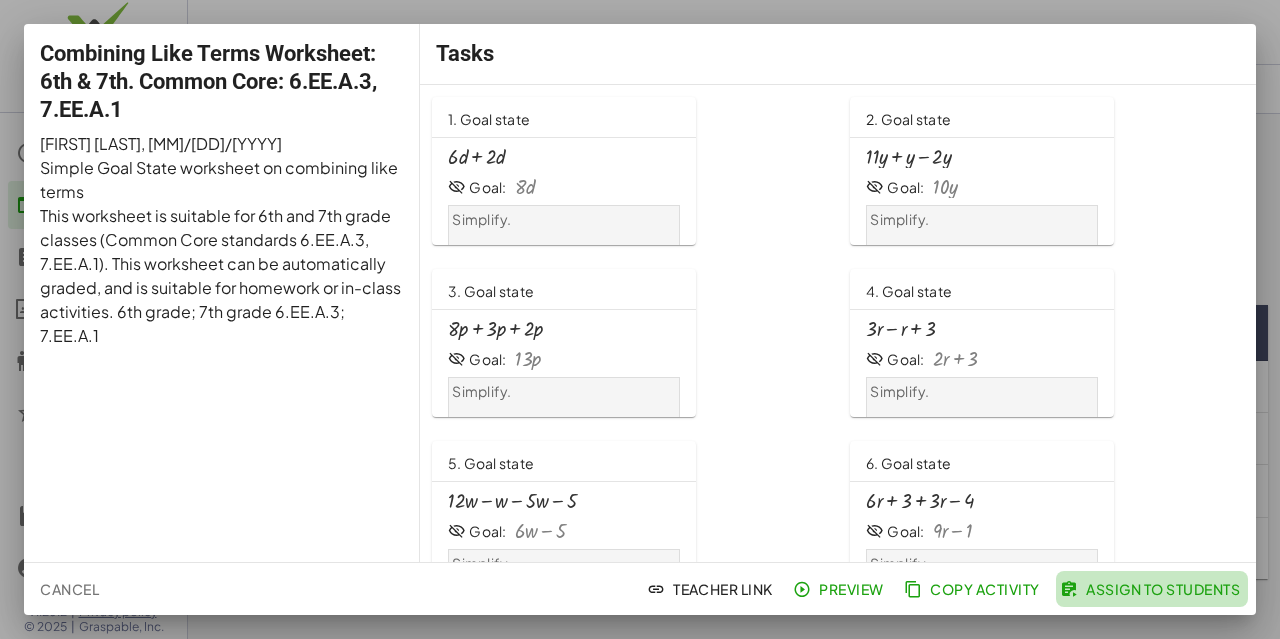click on "Assign to Students" 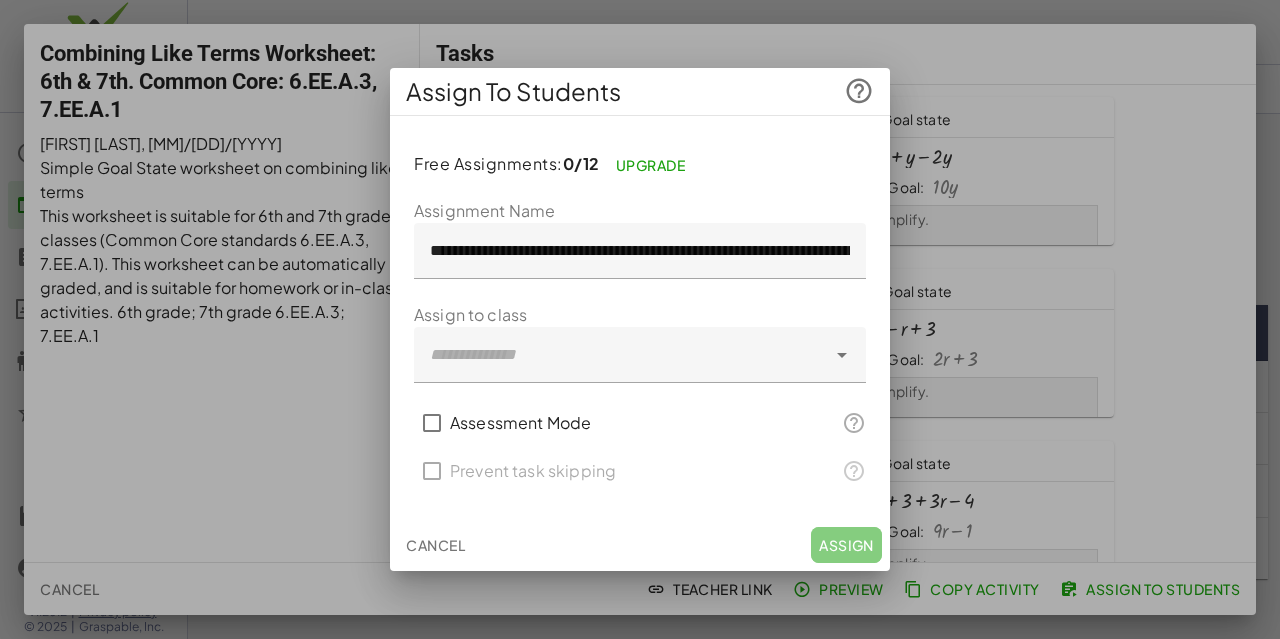click 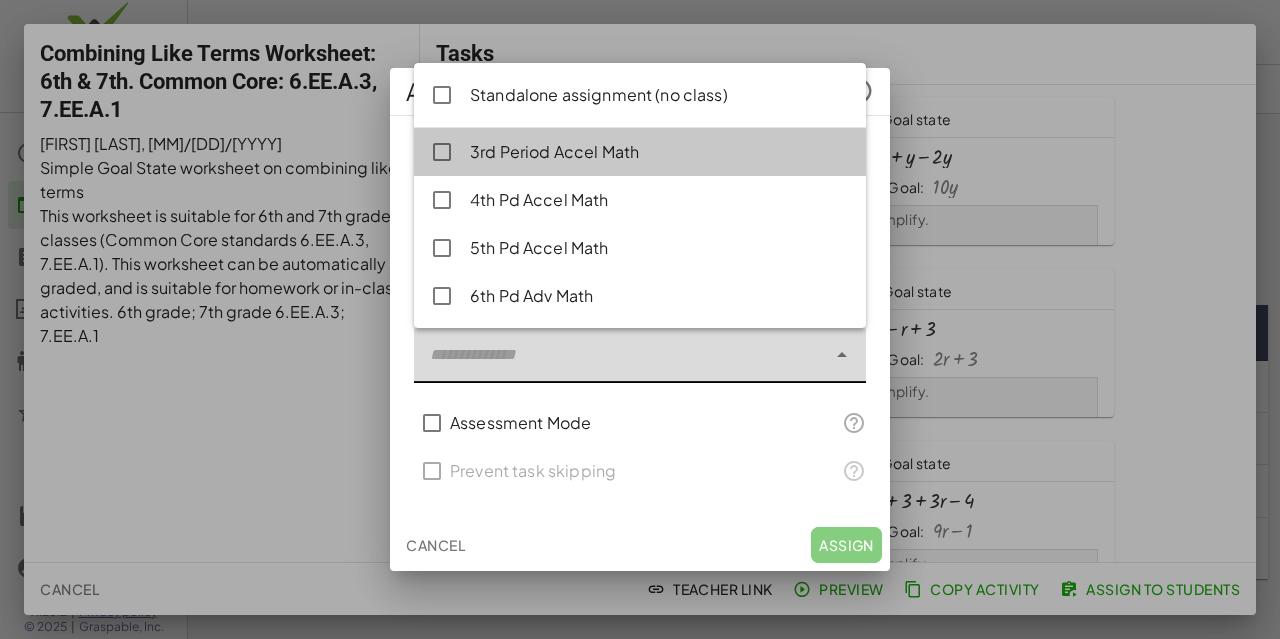 click on "[GRADE] Period Accel Math" 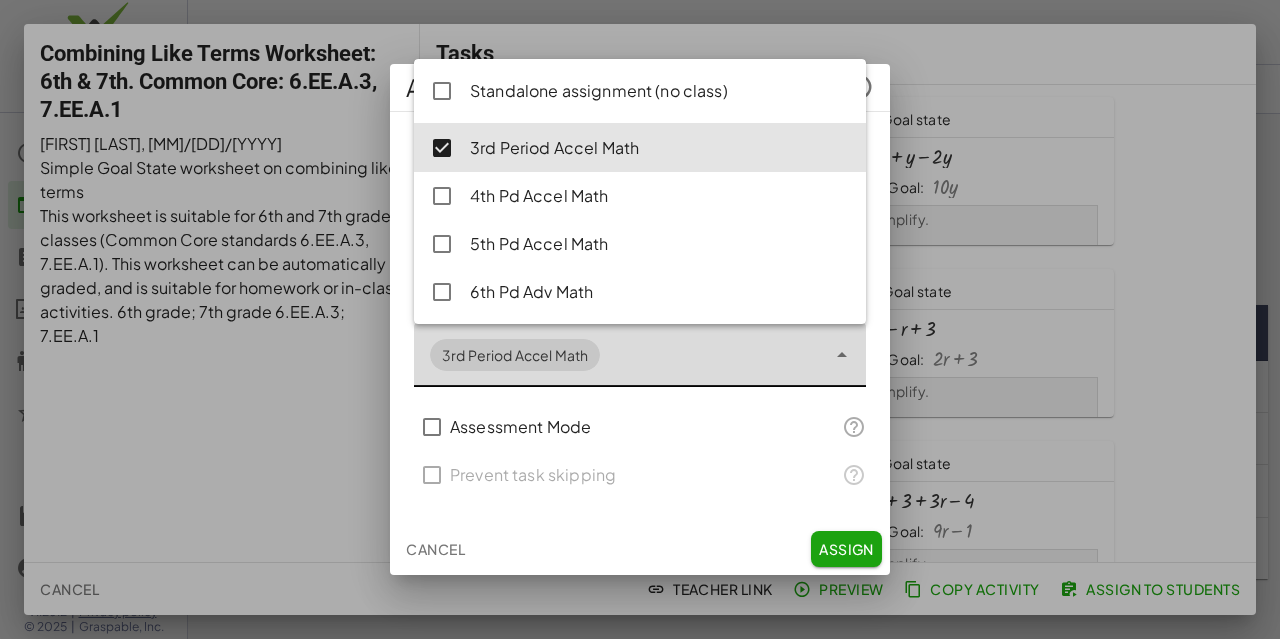 click on "[GRADE] Pd Accel Math" 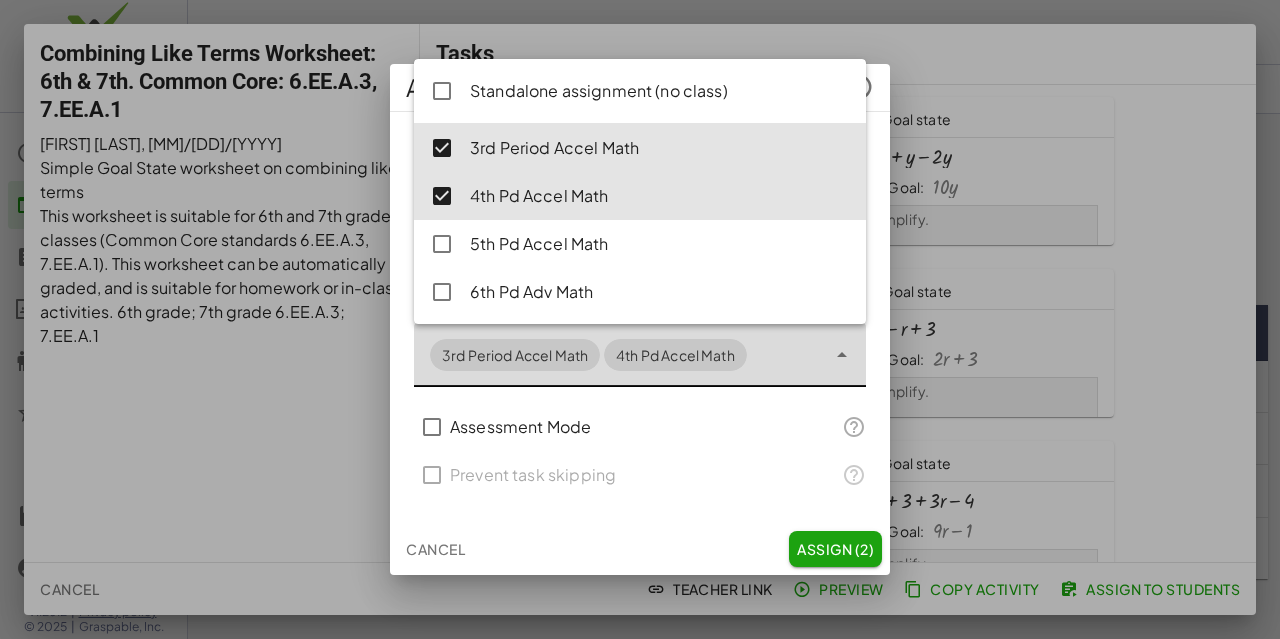 click on "[GRADE] Pd Accel Math" 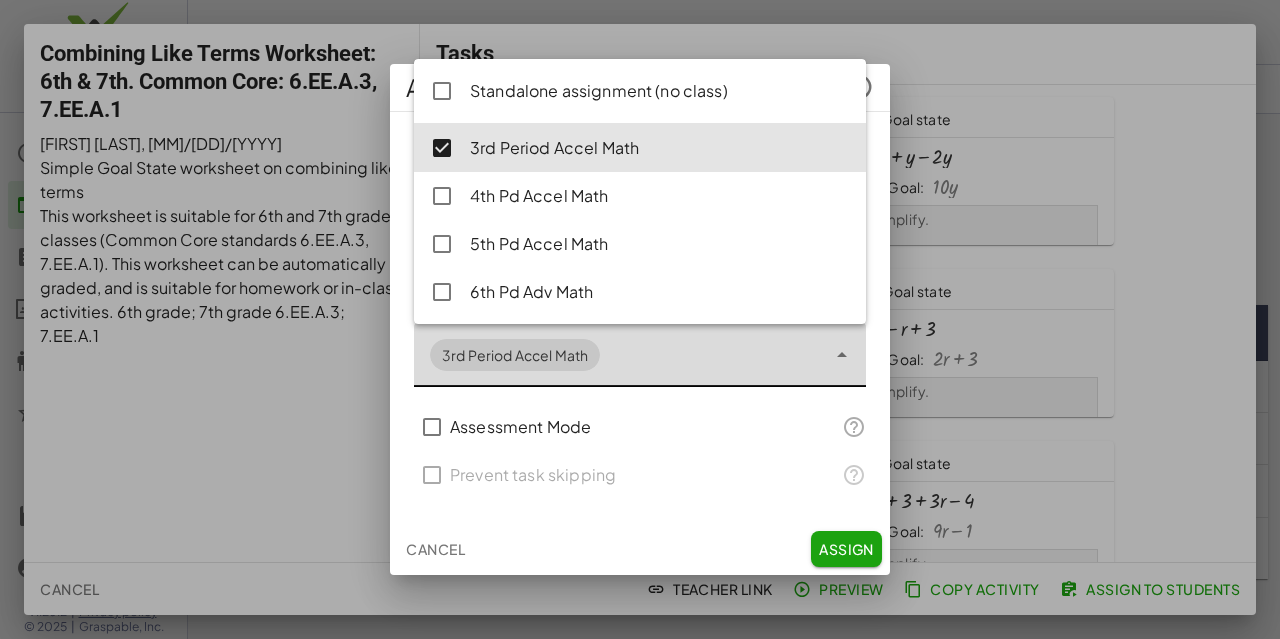 click on "[GRADE] Pd Accel Math" 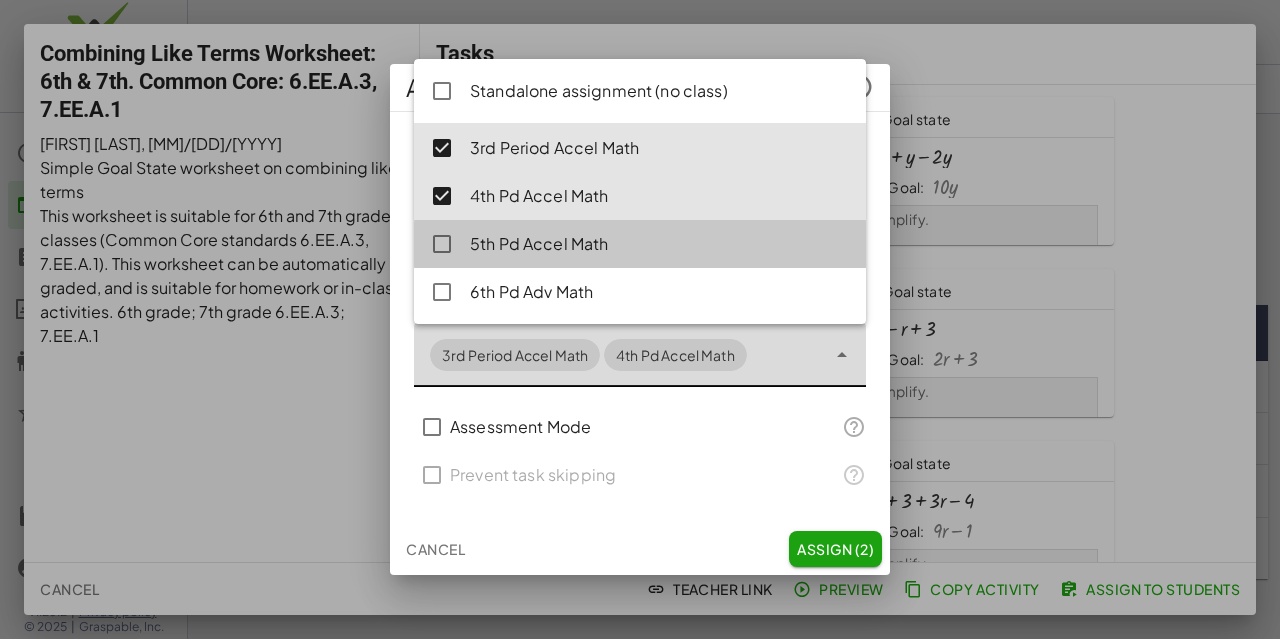 click on "[GRADE] Pd Accel Math" 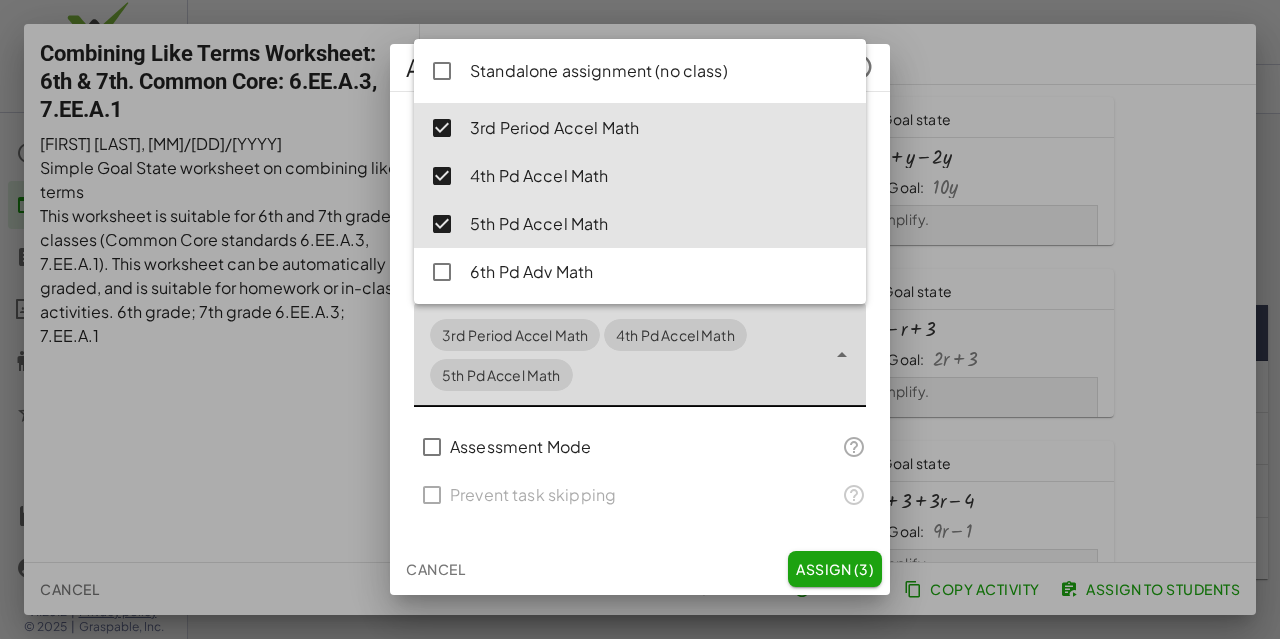 click on "Assessment Mode" 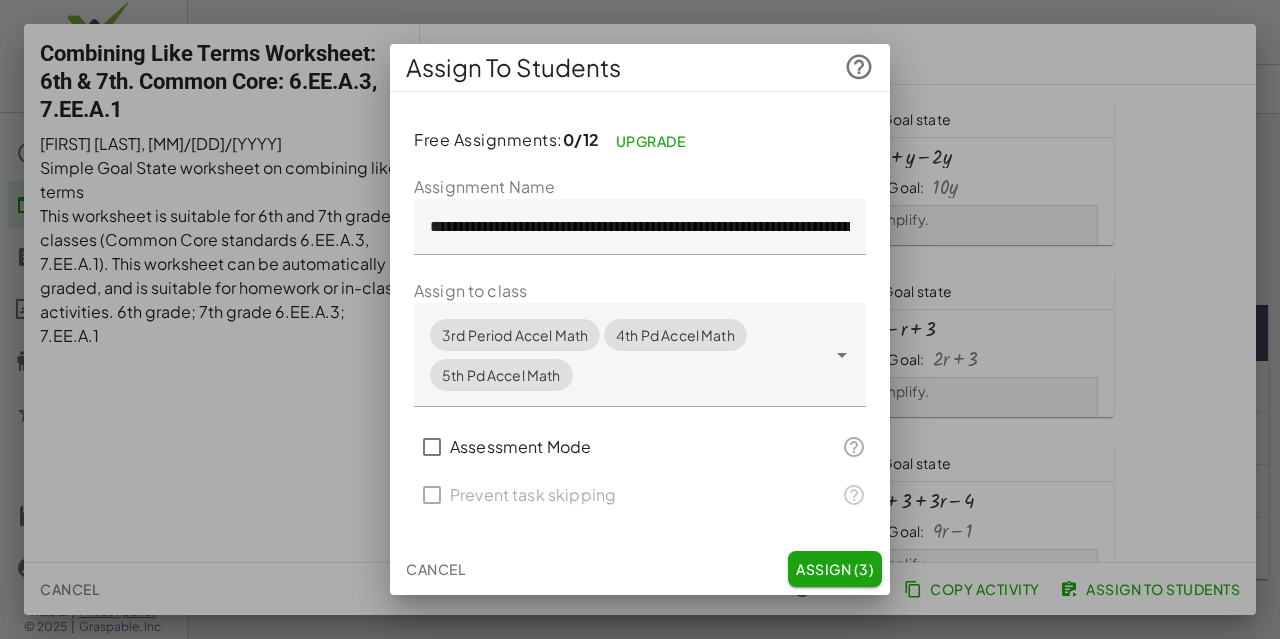 click on "Assign (3)" 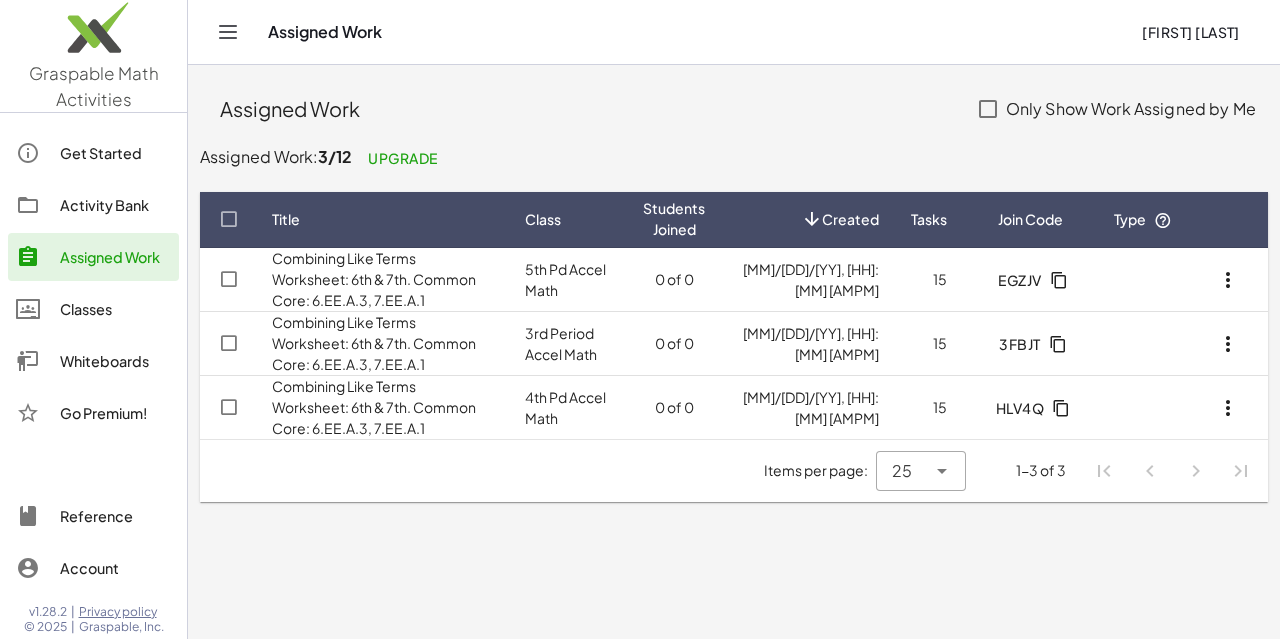 click 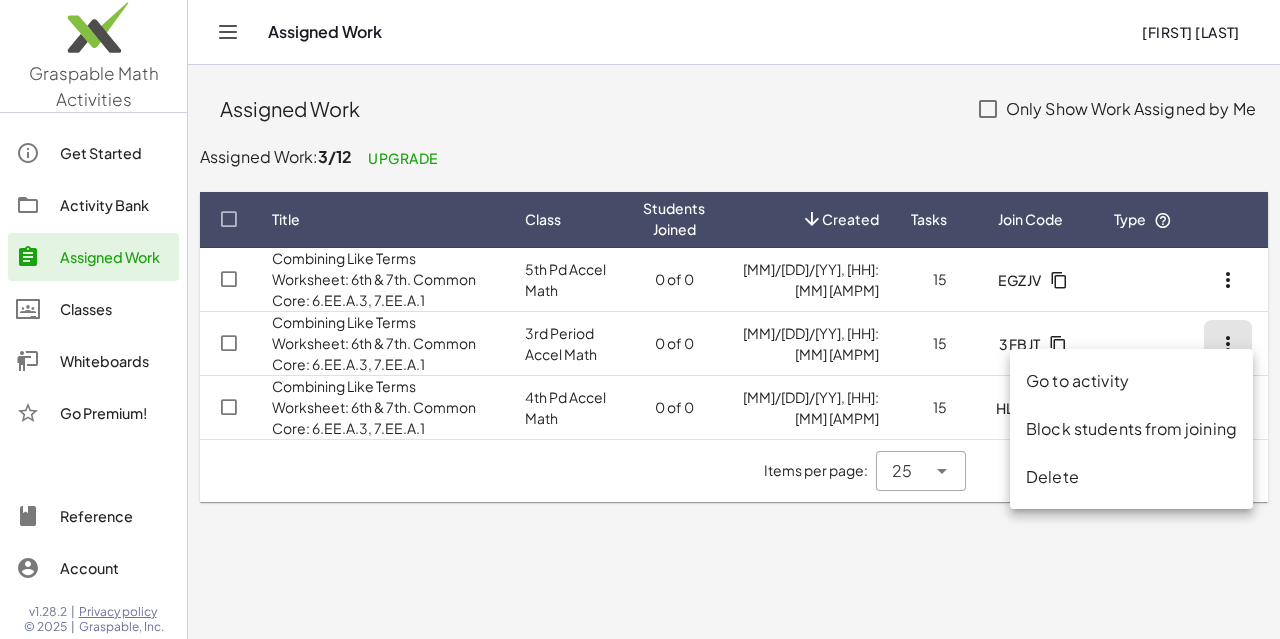 click 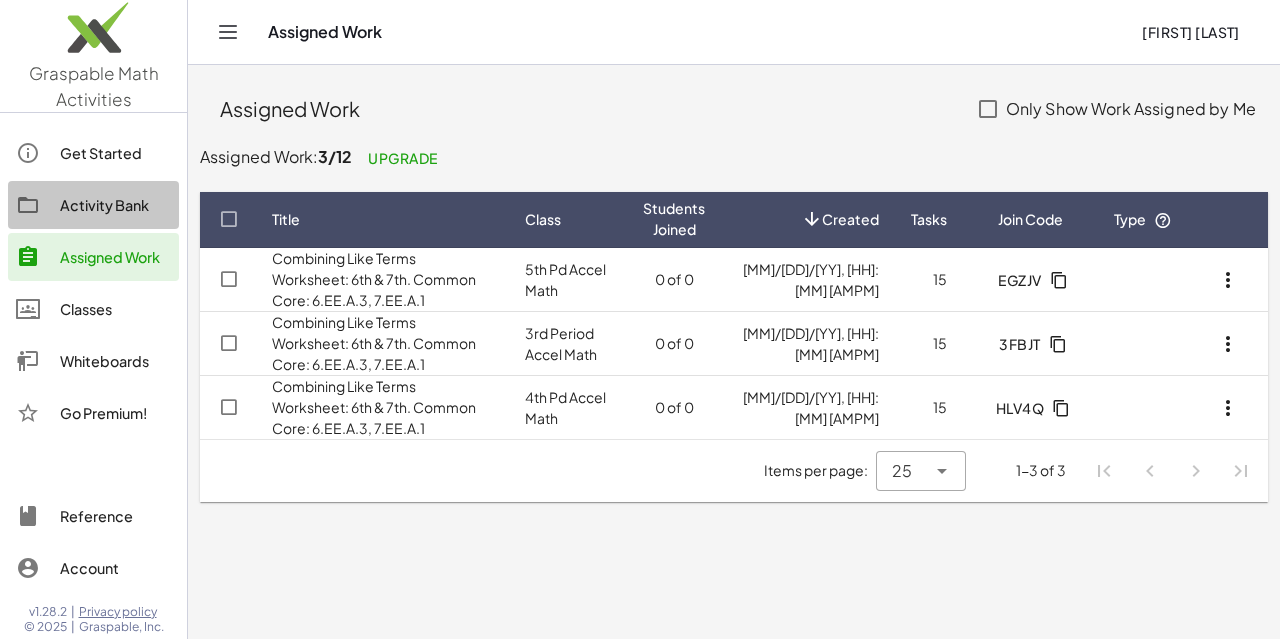 click on "Activity Bank" 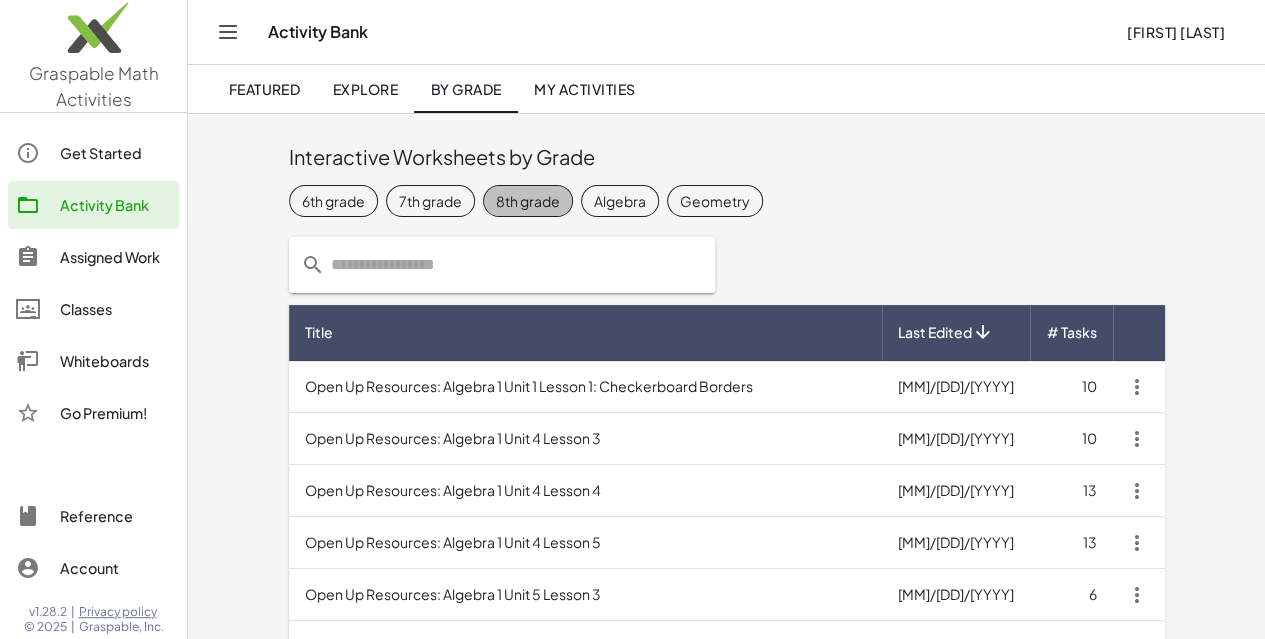 click on "8th grade" 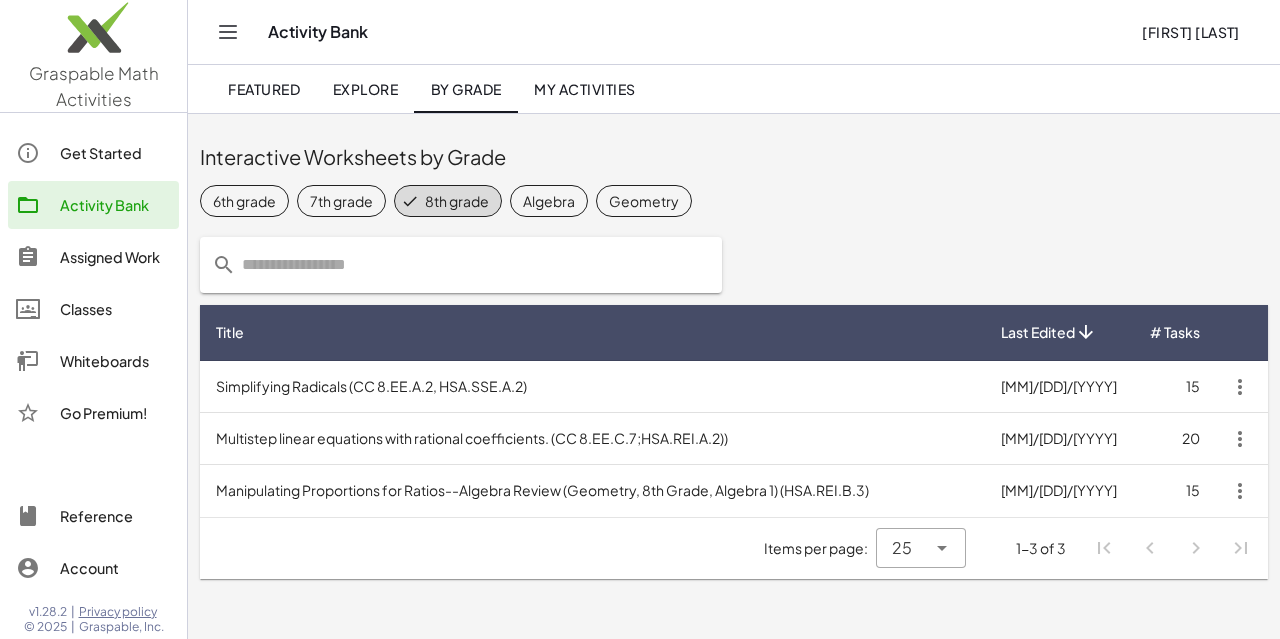 click on "Multistep linear equations with rational coefficients. (CC 8.EE.C.7;HSA.REI.A.2))" at bounding box center [592, 439] 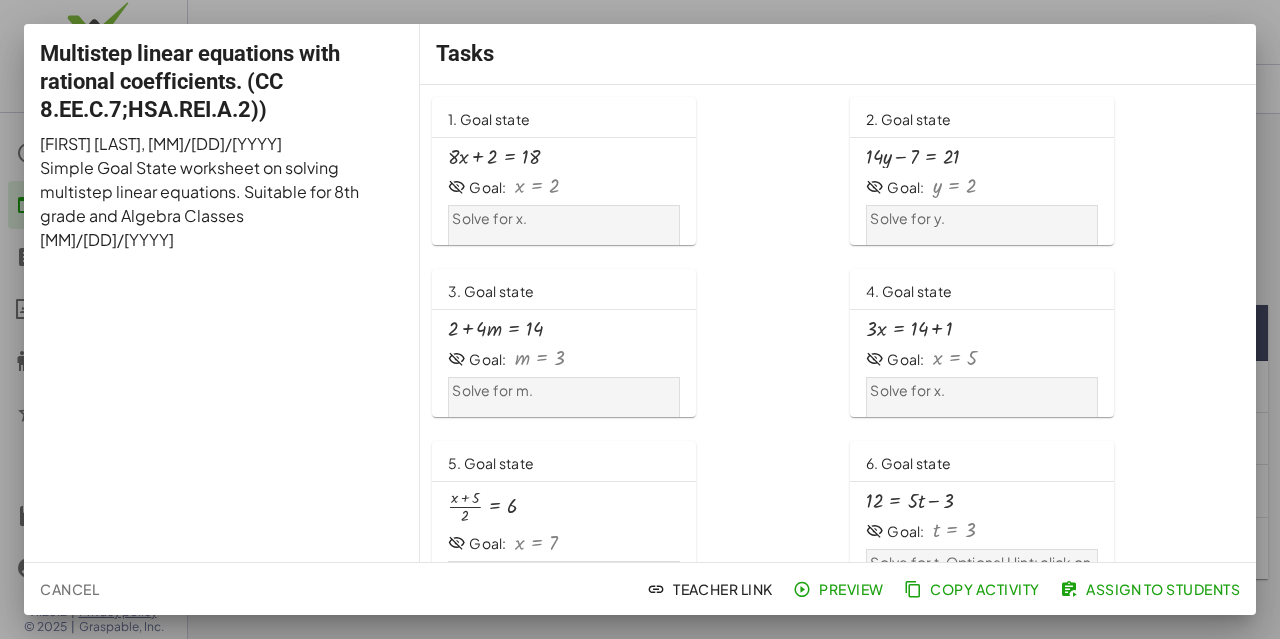 click at bounding box center [640, 319] 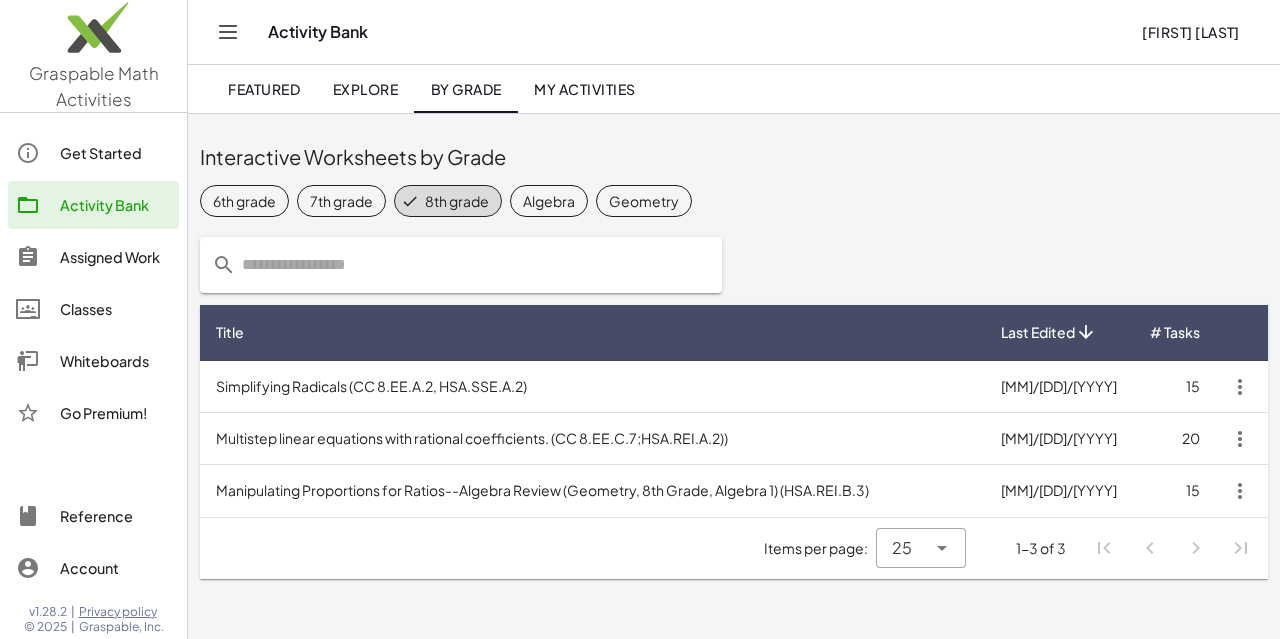 click on "7th grade" 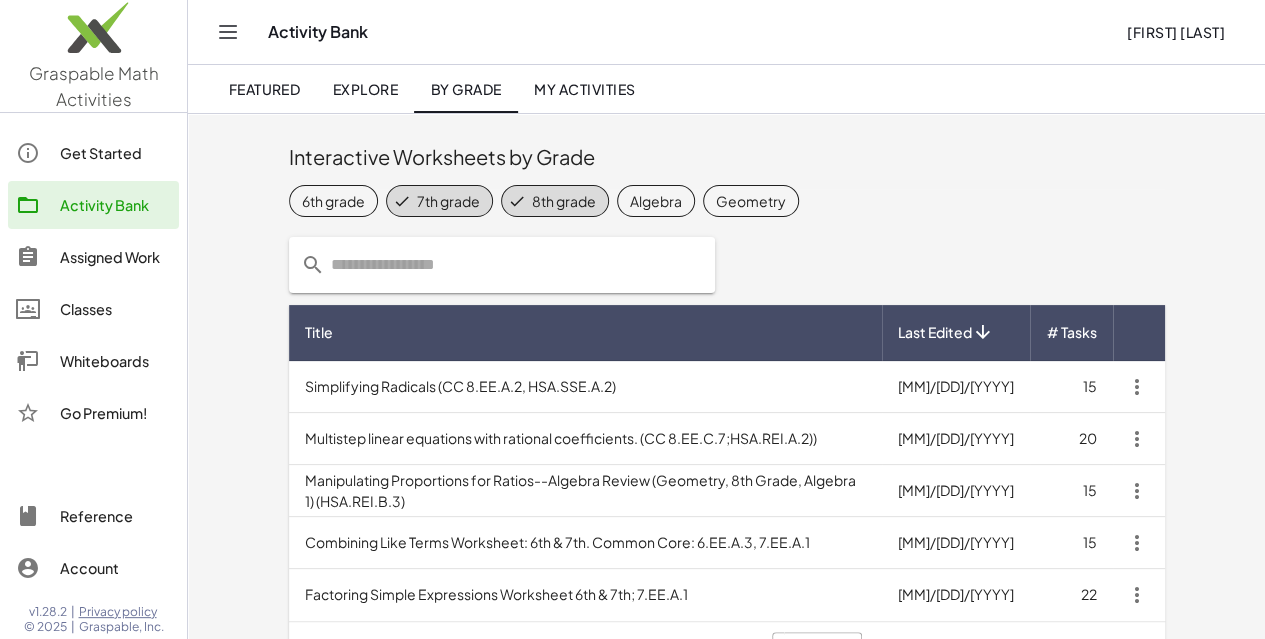 scroll, scrollTop: 42, scrollLeft: 0, axis: vertical 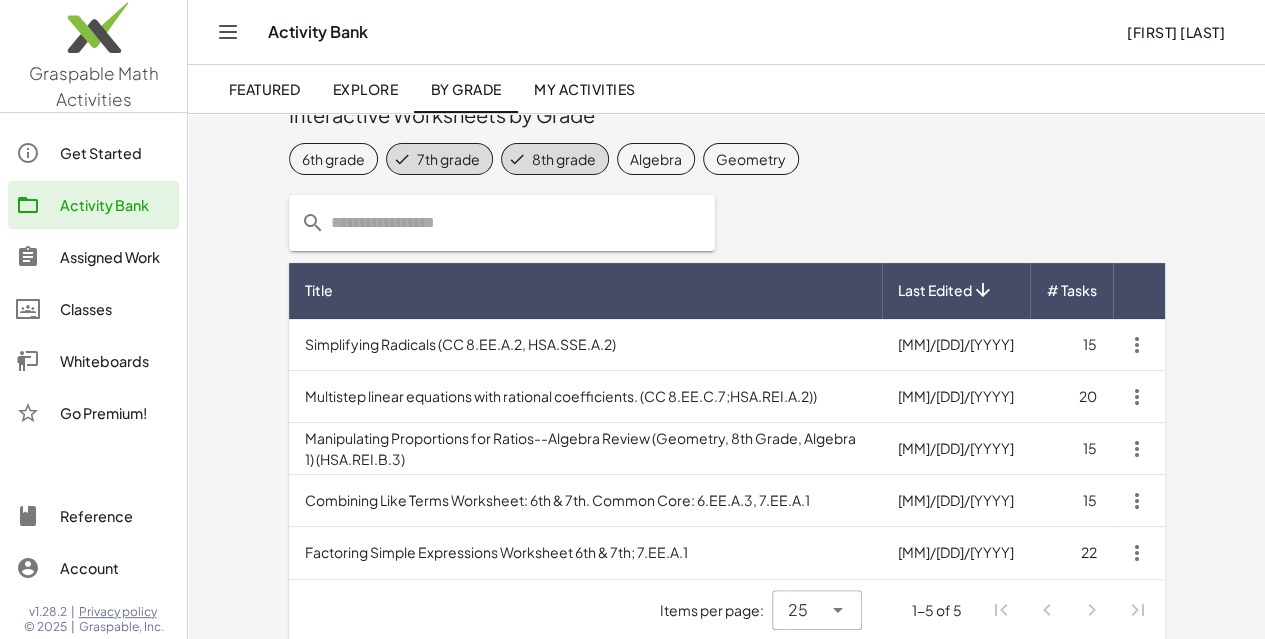 click on "Factoring Simple Expressions Worksheet 6th & 7th; 7.EE.A.1" at bounding box center [585, 553] 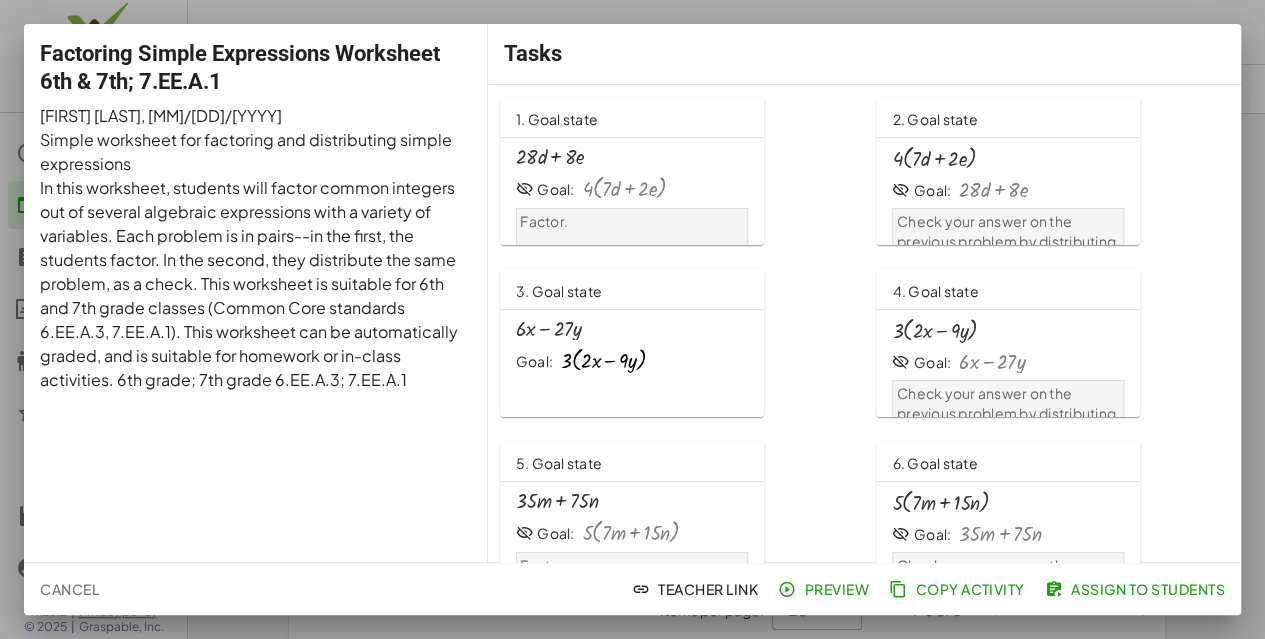 scroll, scrollTop: 0, scrollLeft: 0, axis: both 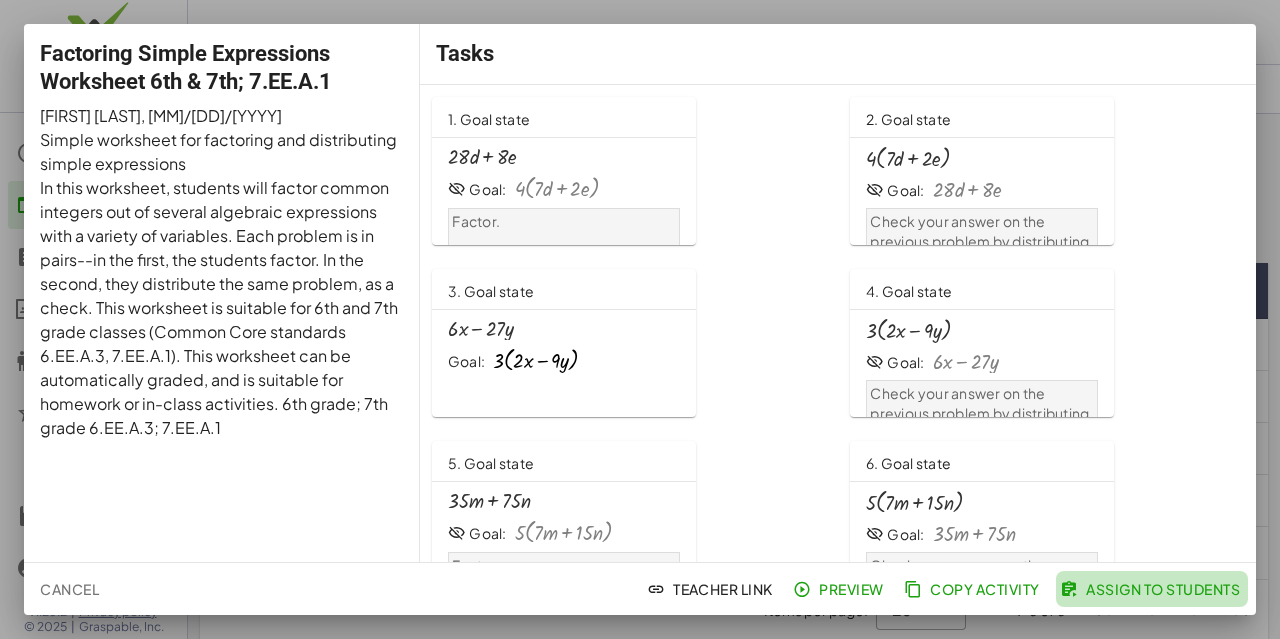 click on "Assign to Students" 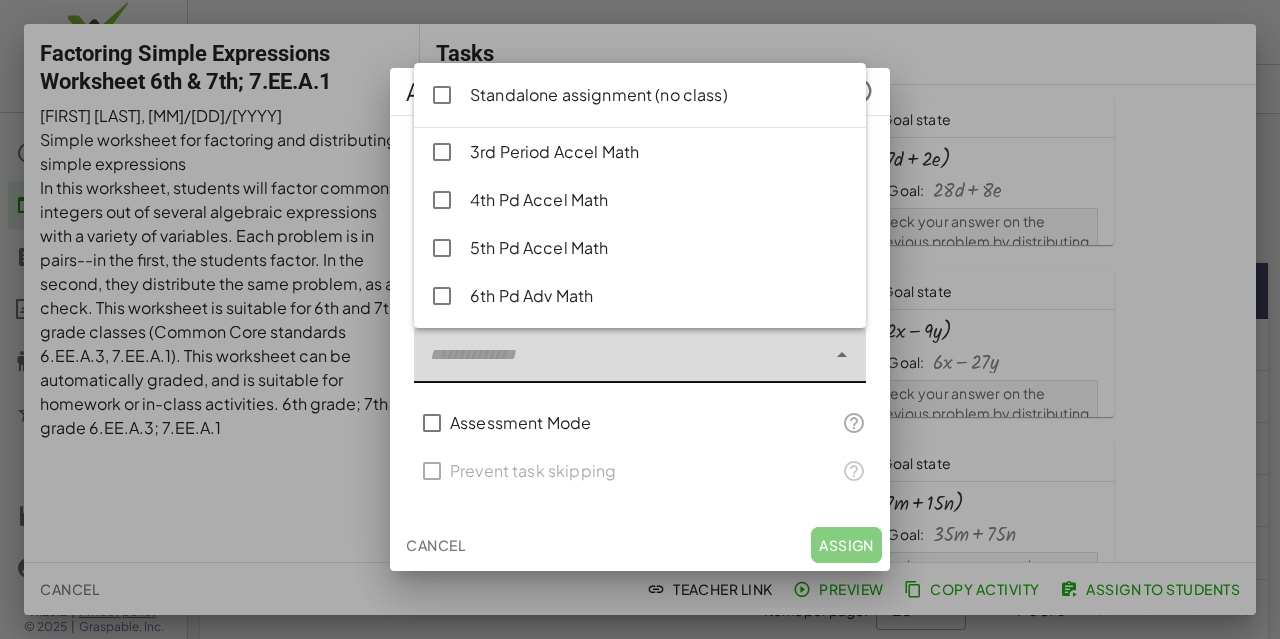 click 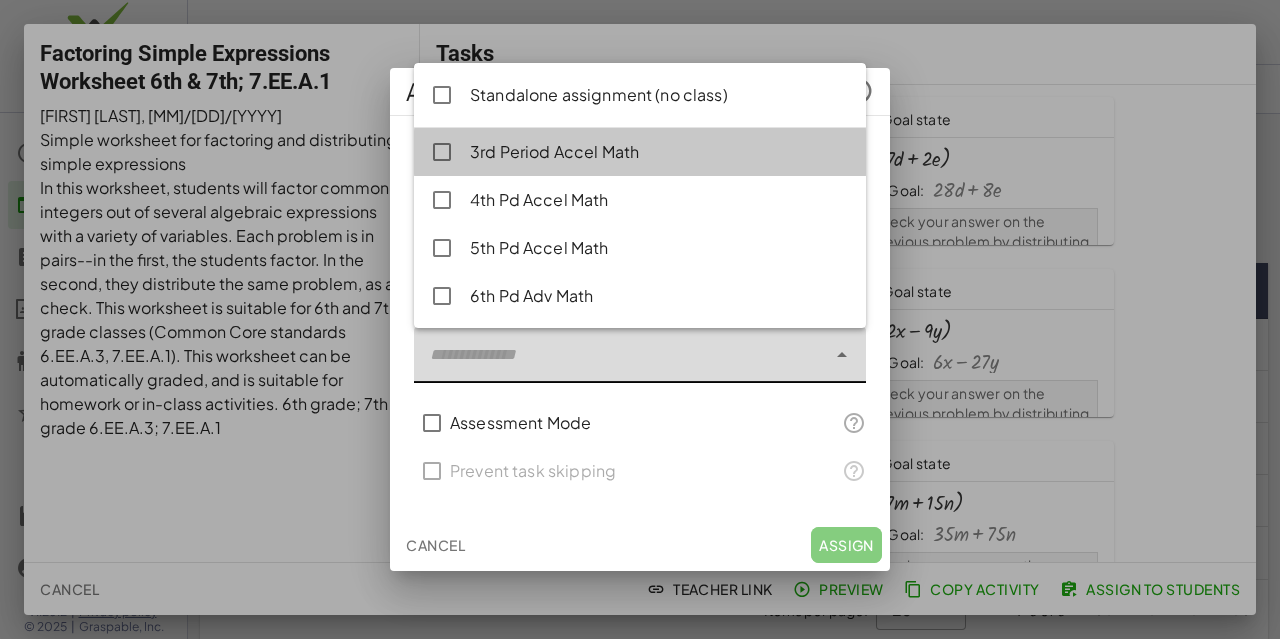 click on "[GRADE] Period Accel Math" 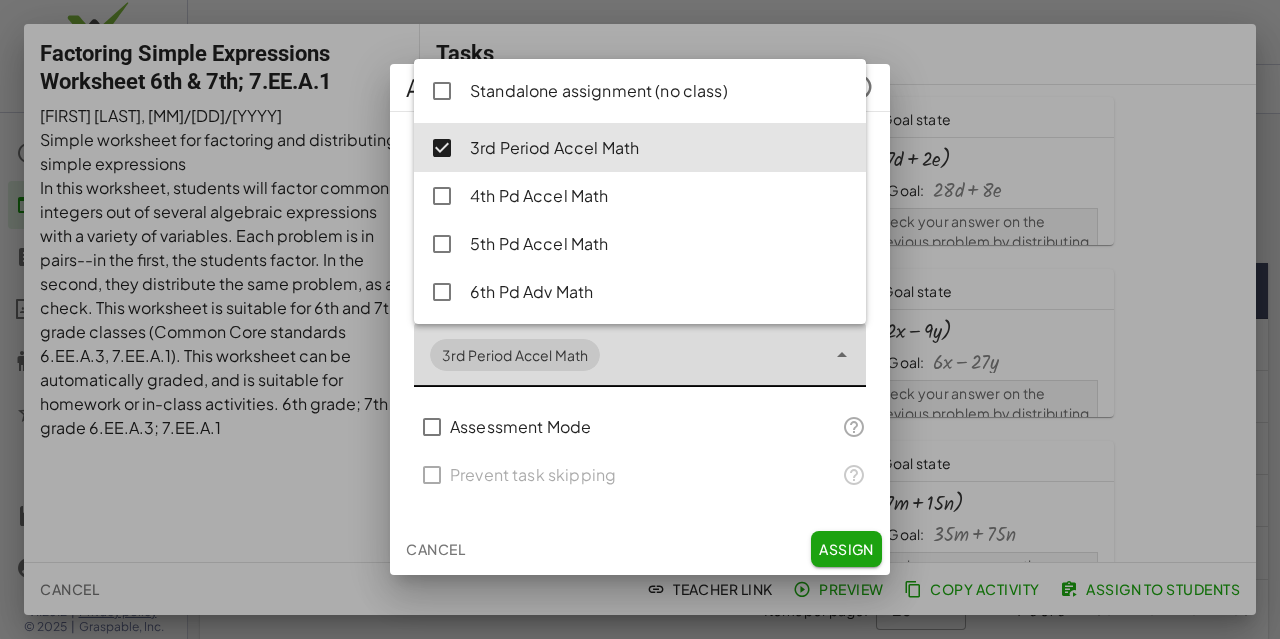 click on "[GRADE] Pd Accel Math" 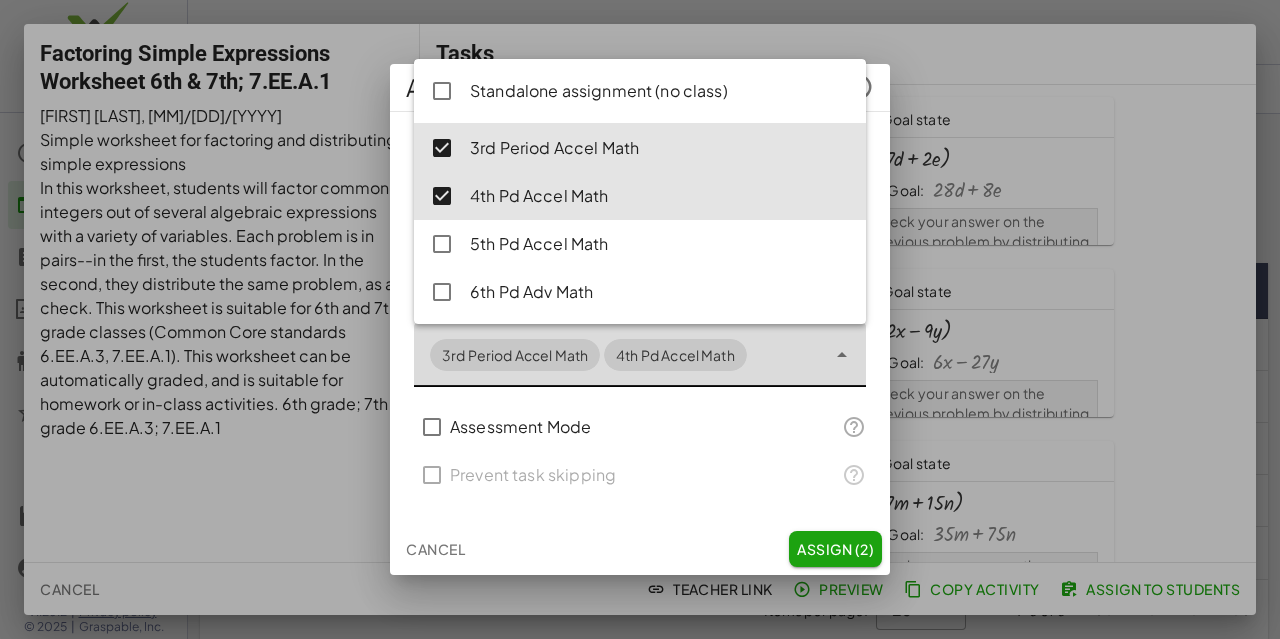 click on "[GRADE] Pd Accel Math" 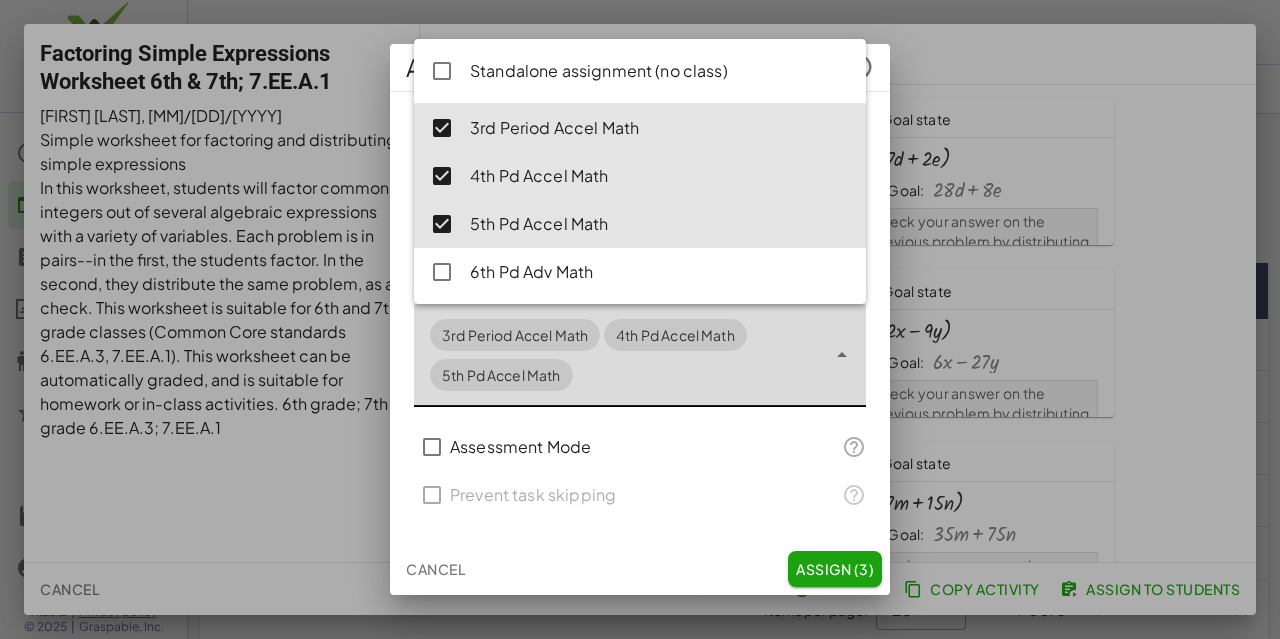 click on "Assign (3)" 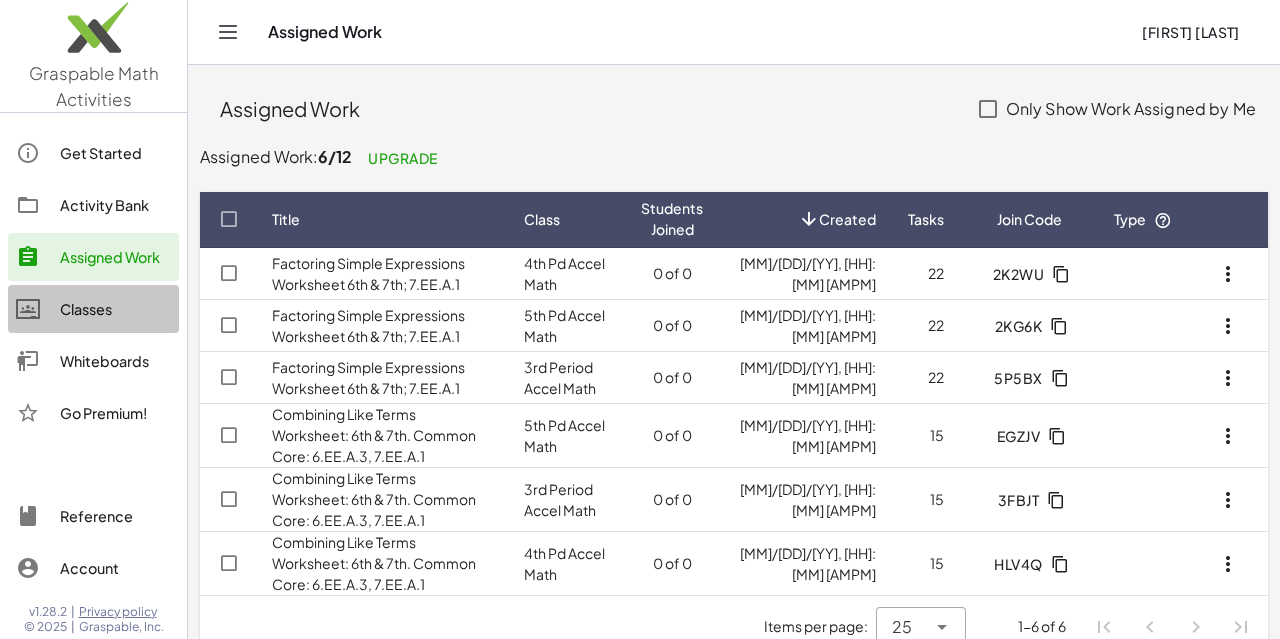 click on "Classes" 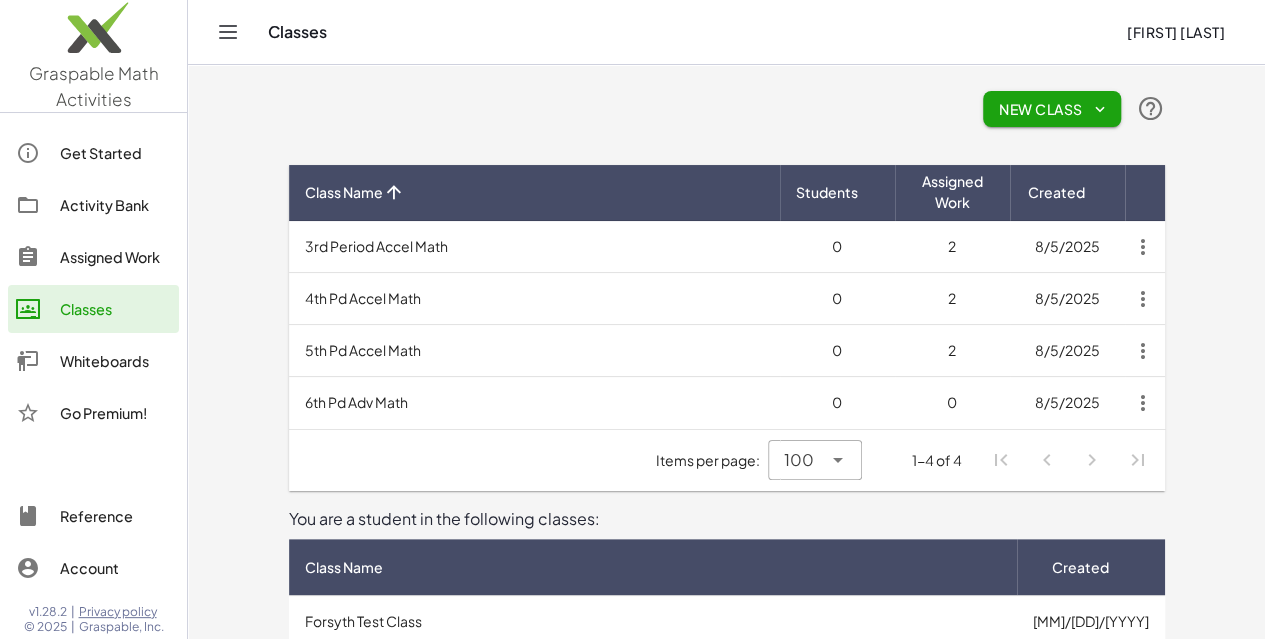 click on "2" at bounding box center [952, 247] 